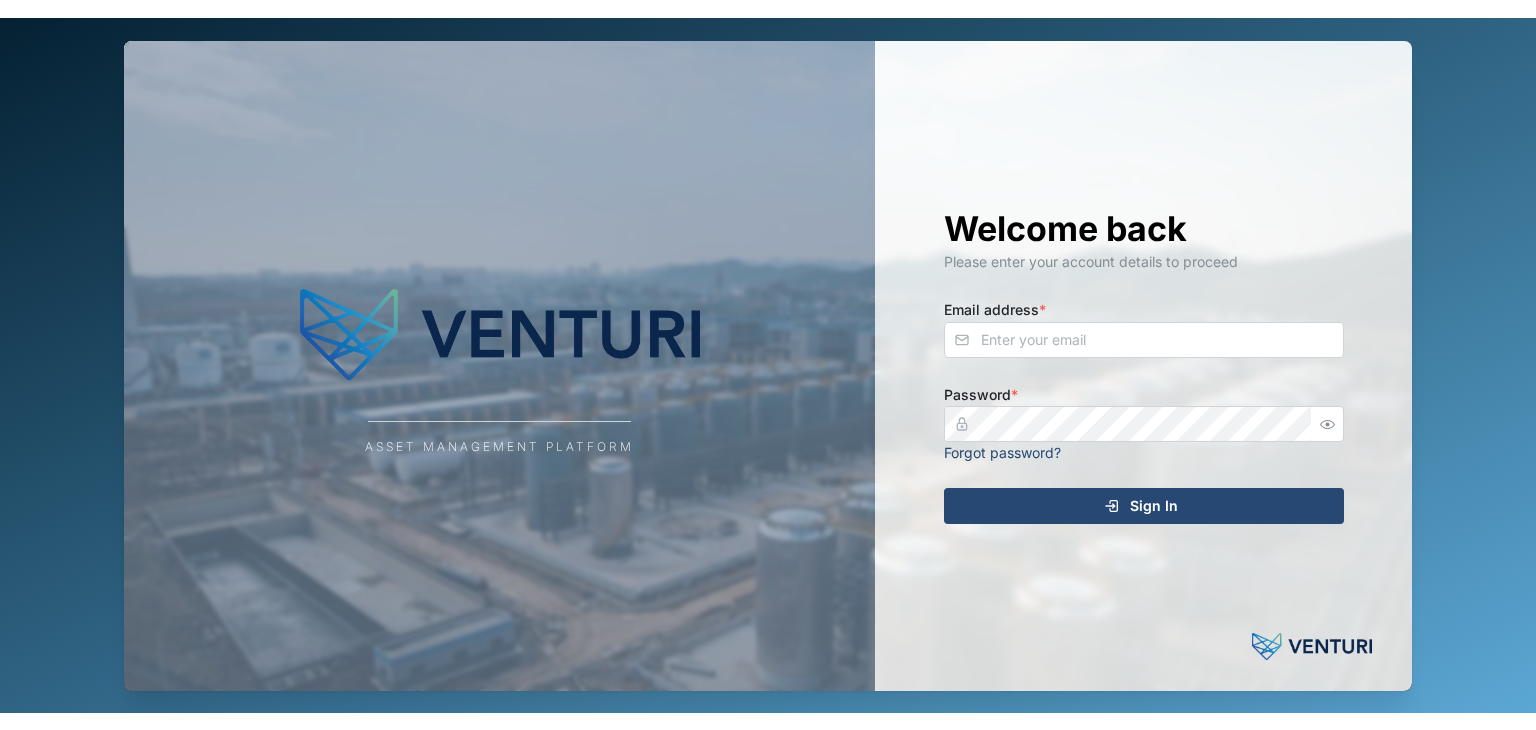 scroll, scrollTop: 0, scrollLeft: 0, axis: both 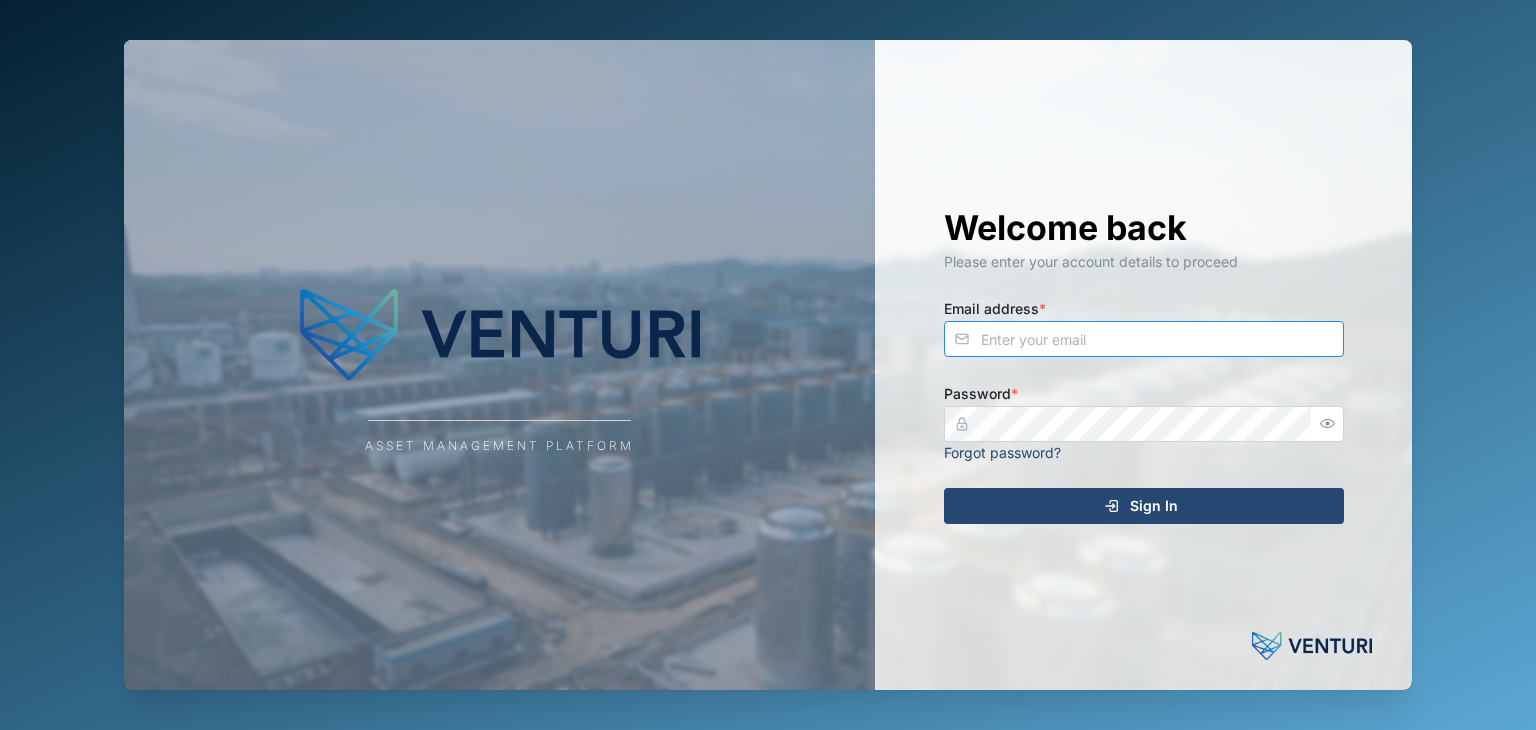 type on "[EMAIL]" 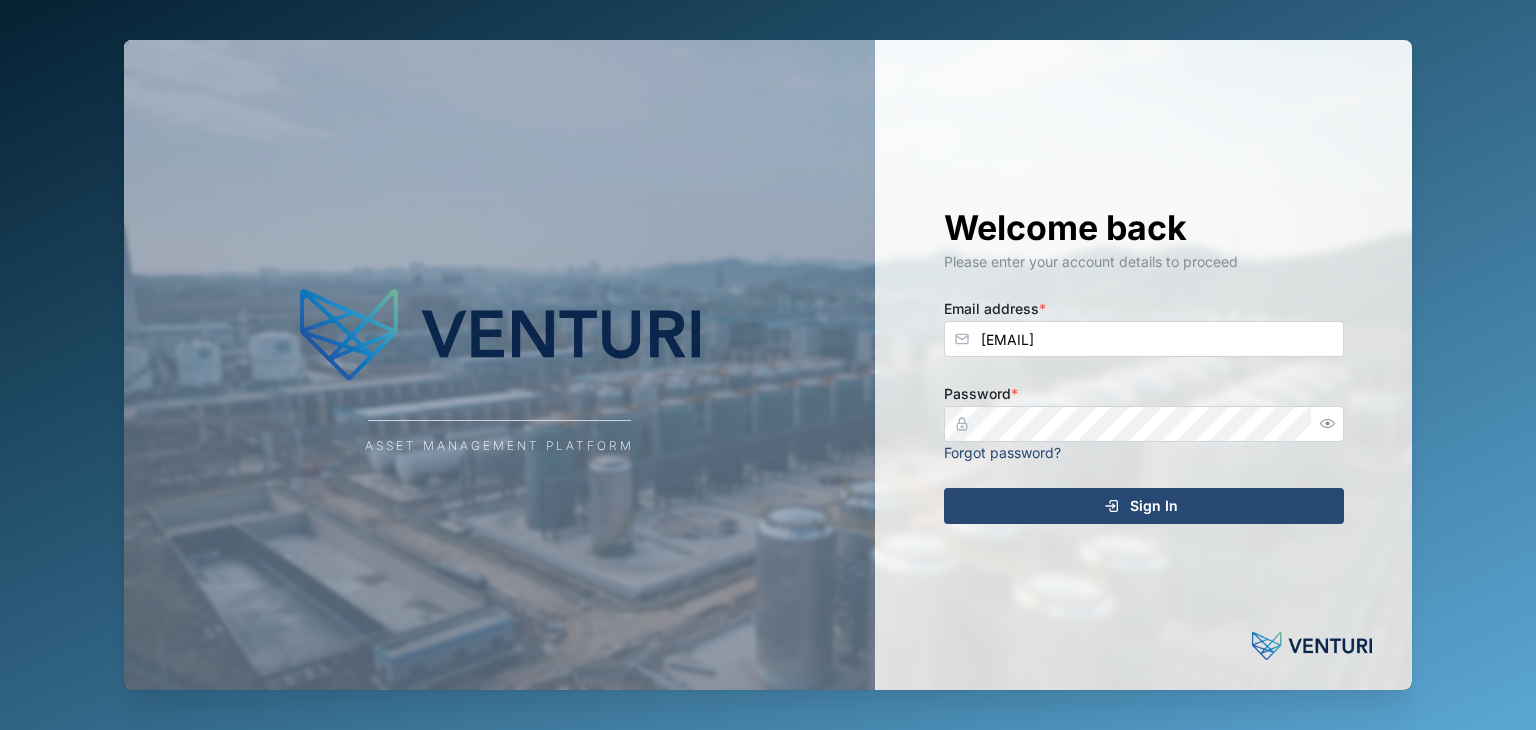 click on "Sign In" at bounding box center (1141, 506) 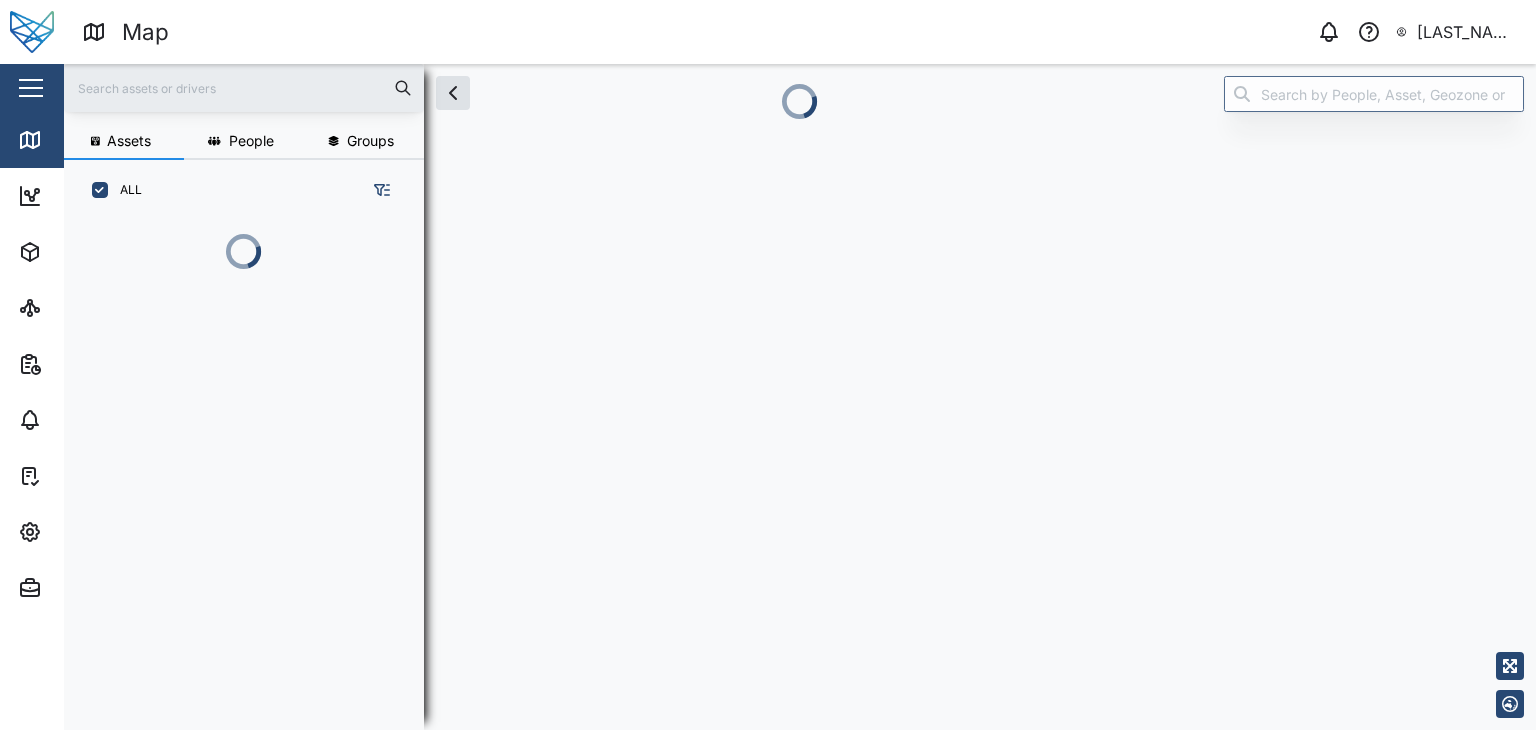 scroll, scrollTop: 0, scrollLeft: 0, axis: both 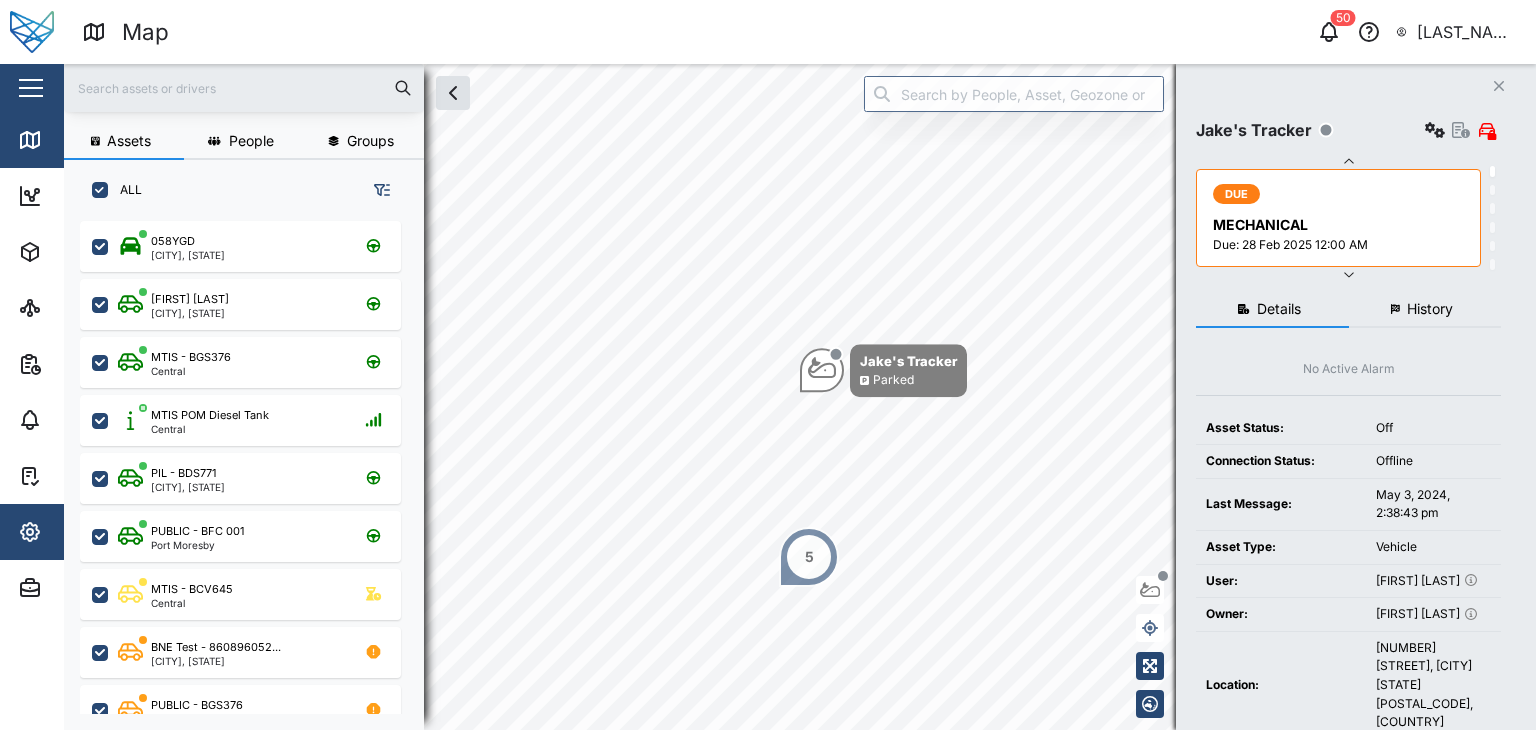 click on "Settings" at bounding box center (130, 532) 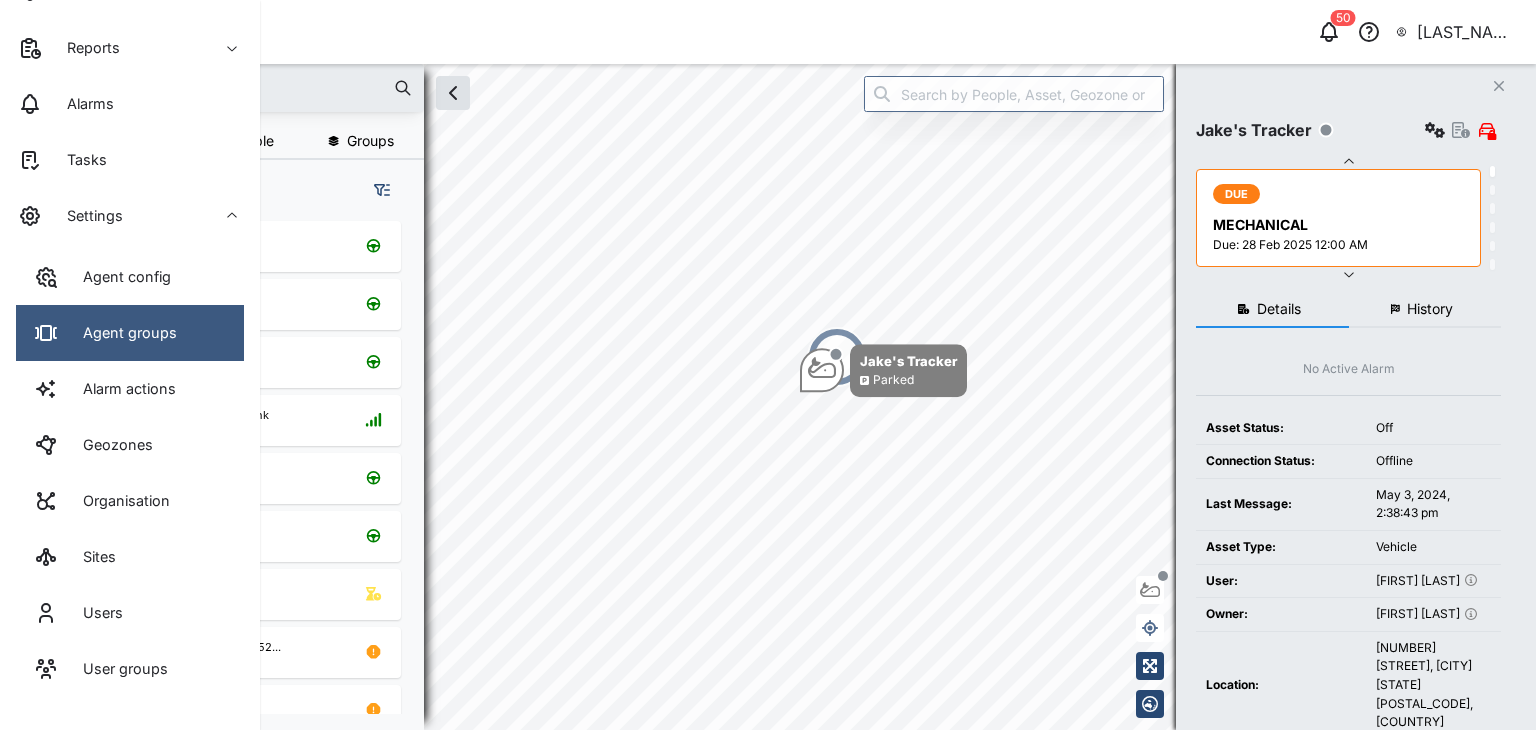 scroll, scrollTop: 319, scrollLeft: 0, axis: vertical 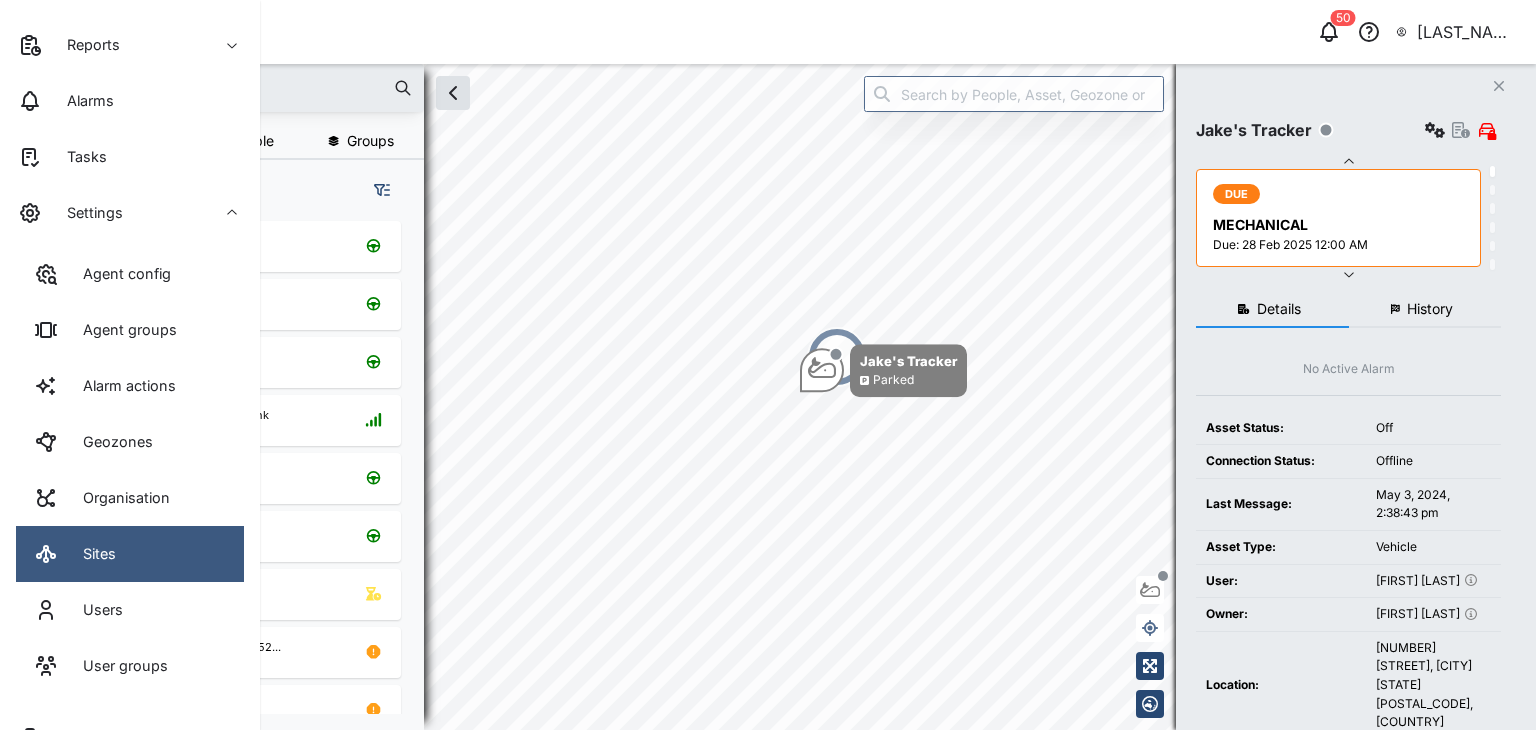 click on "Sites" at bounding box center (92, 554) 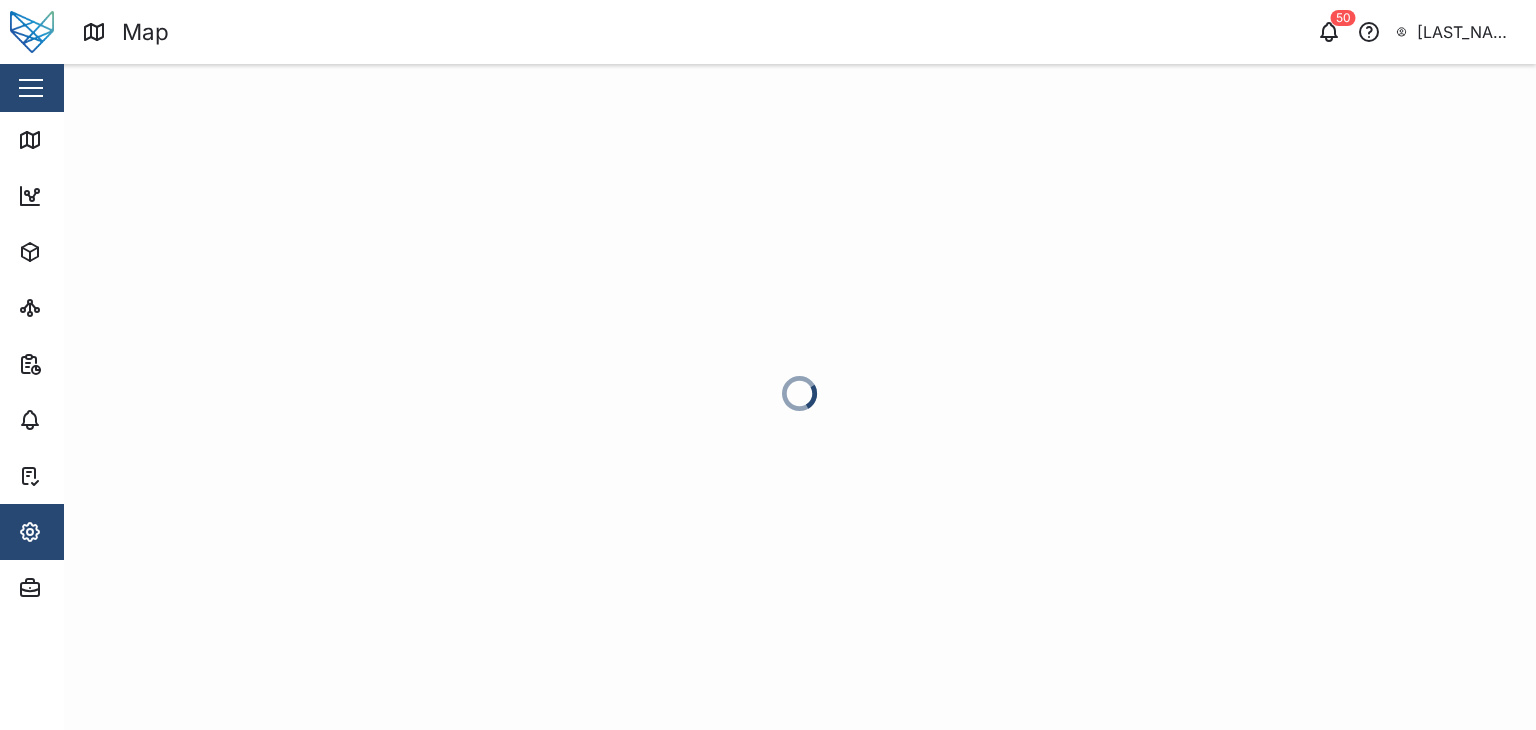 scroll, scrollTop: 0, scrollLeft: 0, axis: both 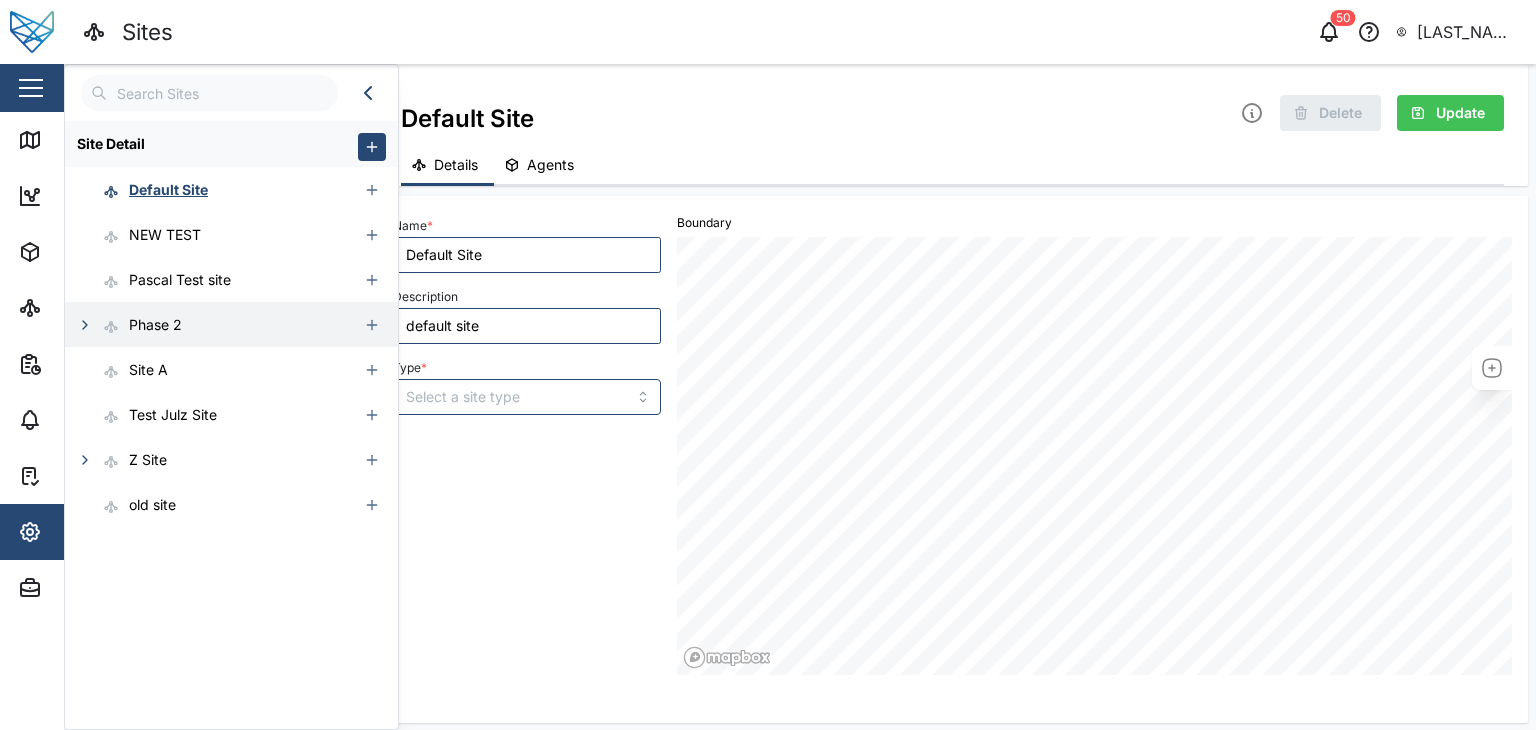 click 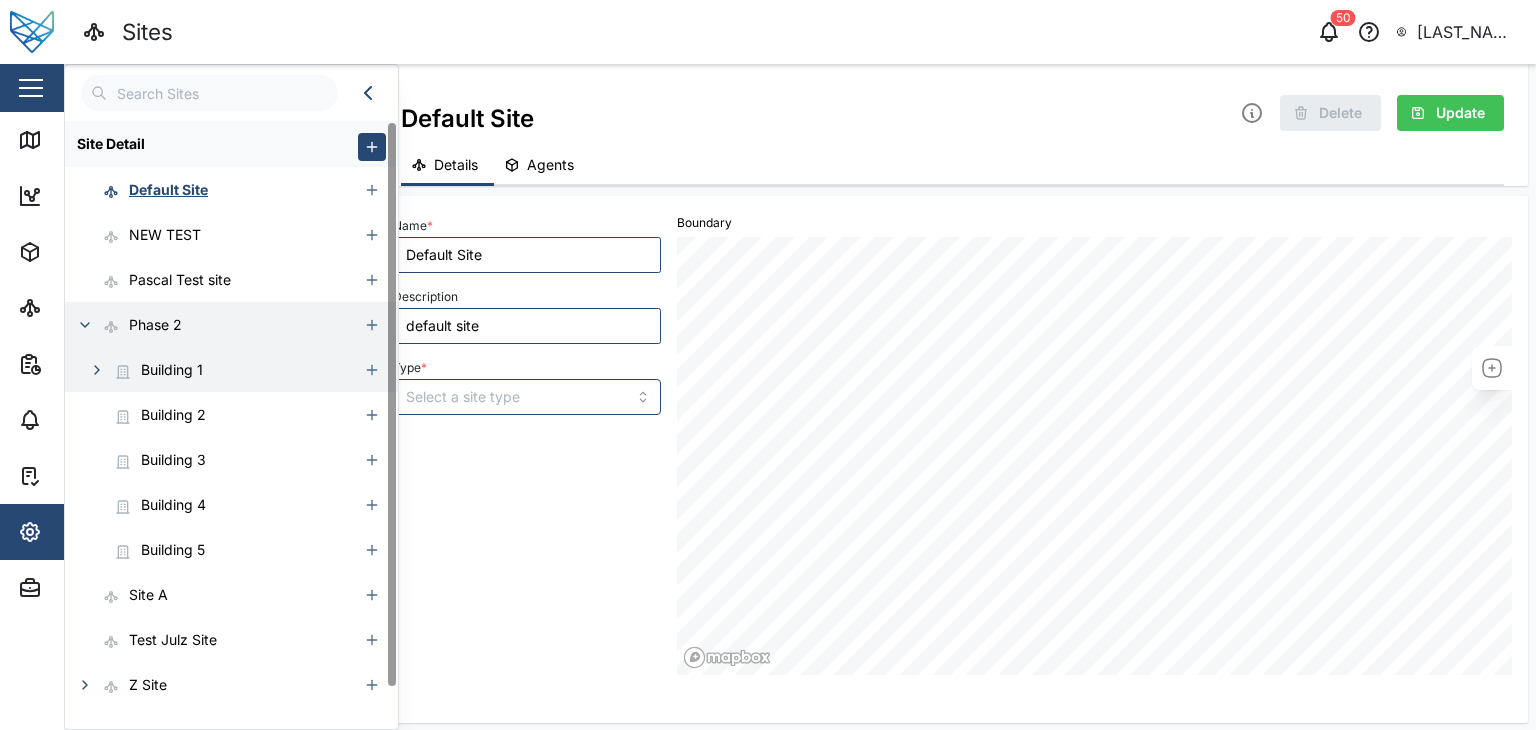 click 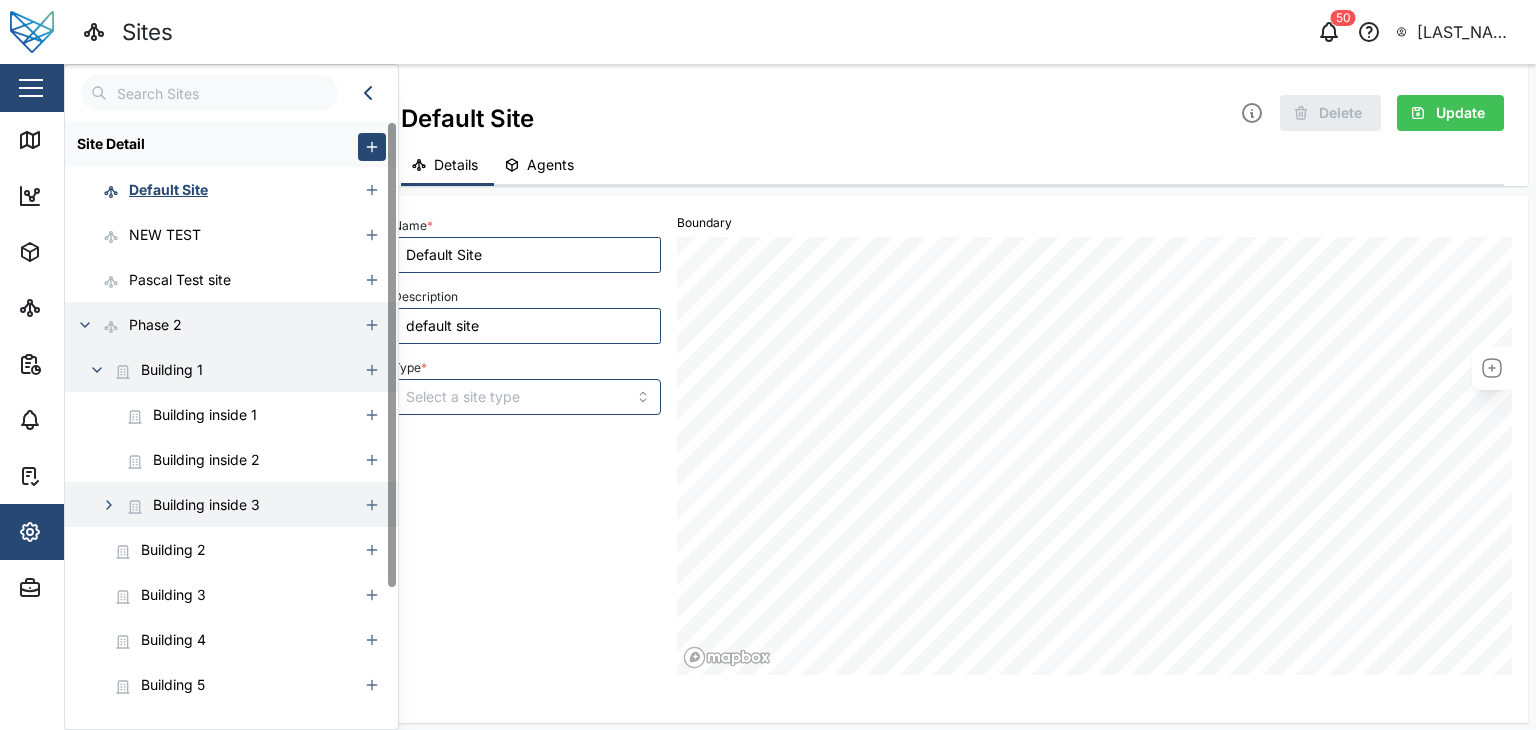click 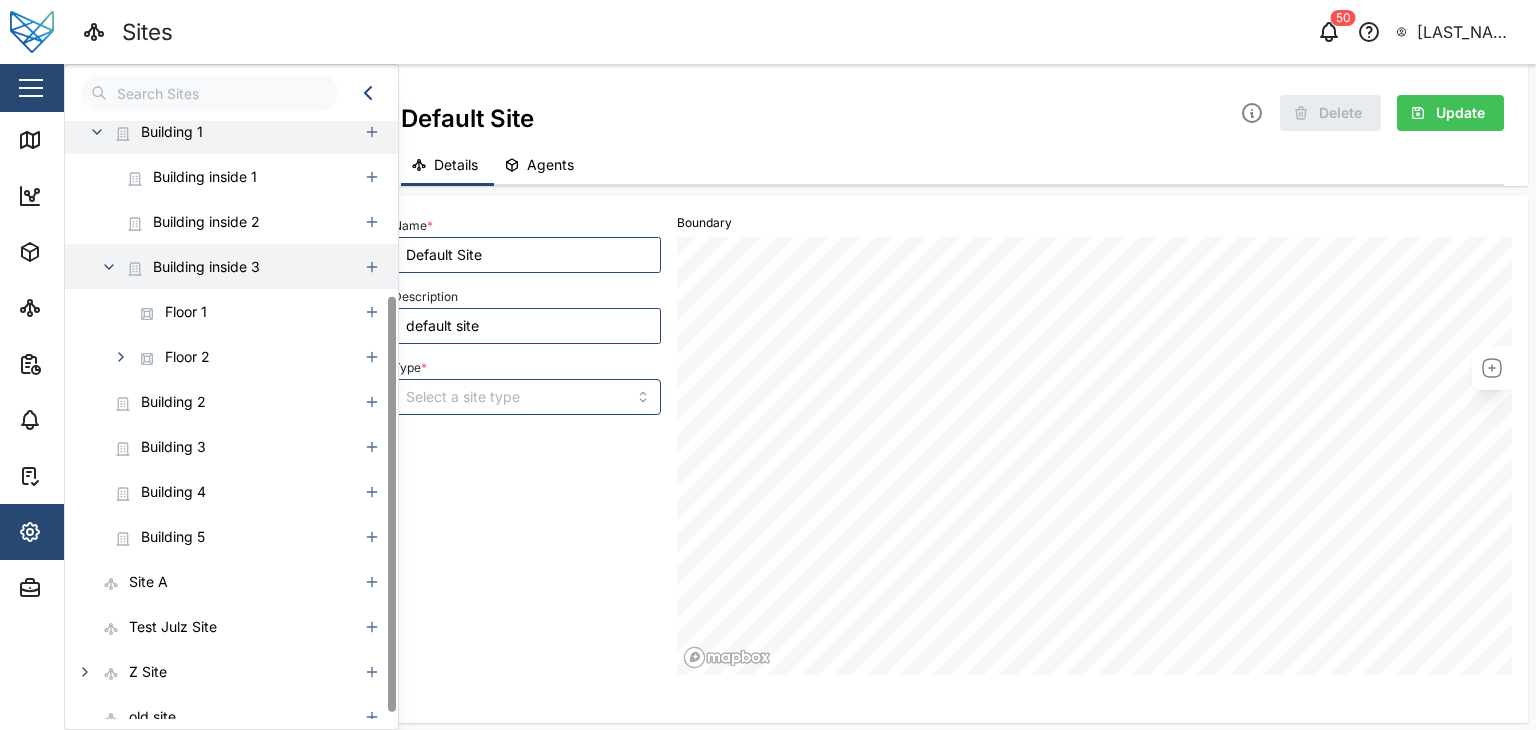 scroll, scrollTop: 254, scrollLeft: 0, axis: vertical 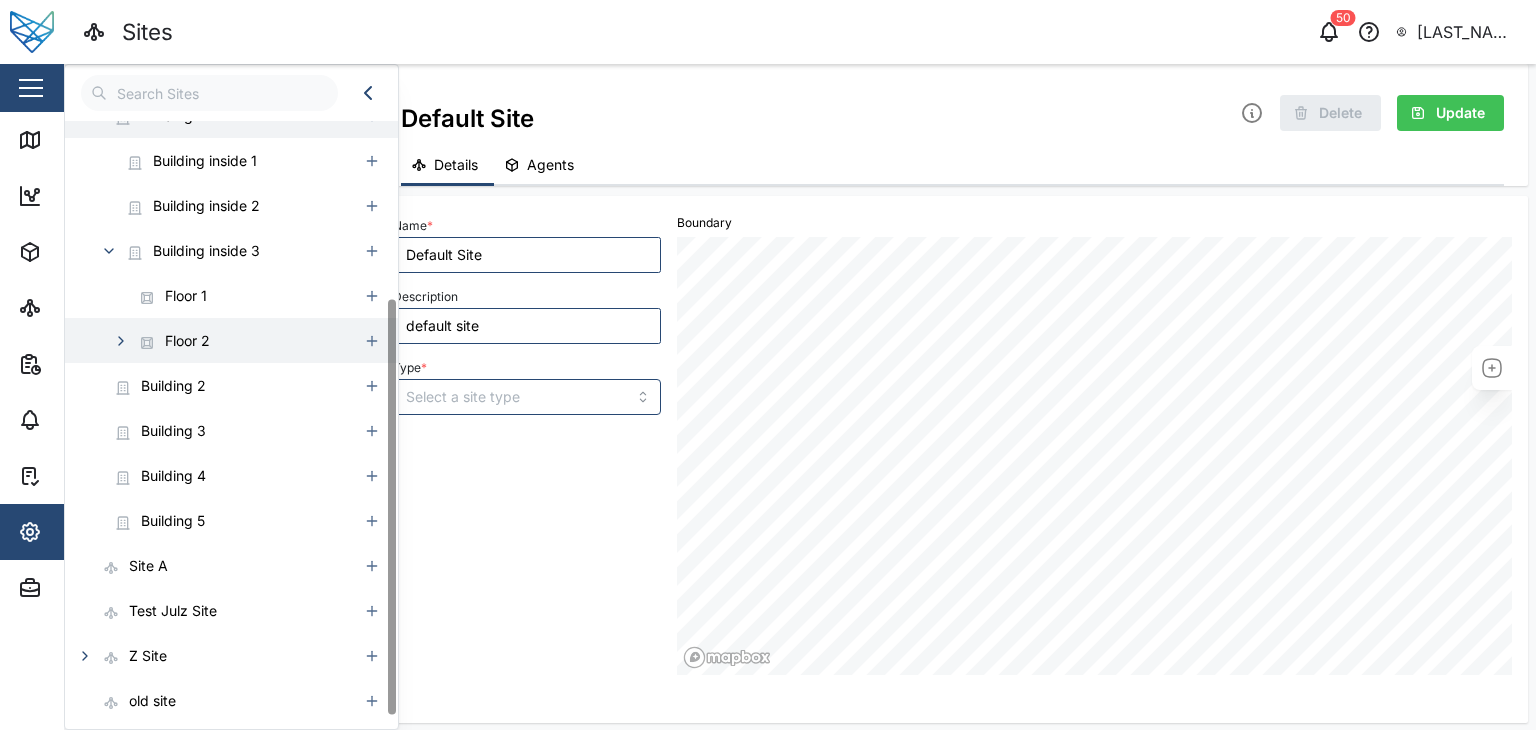 click at bounding box center (121, 341) 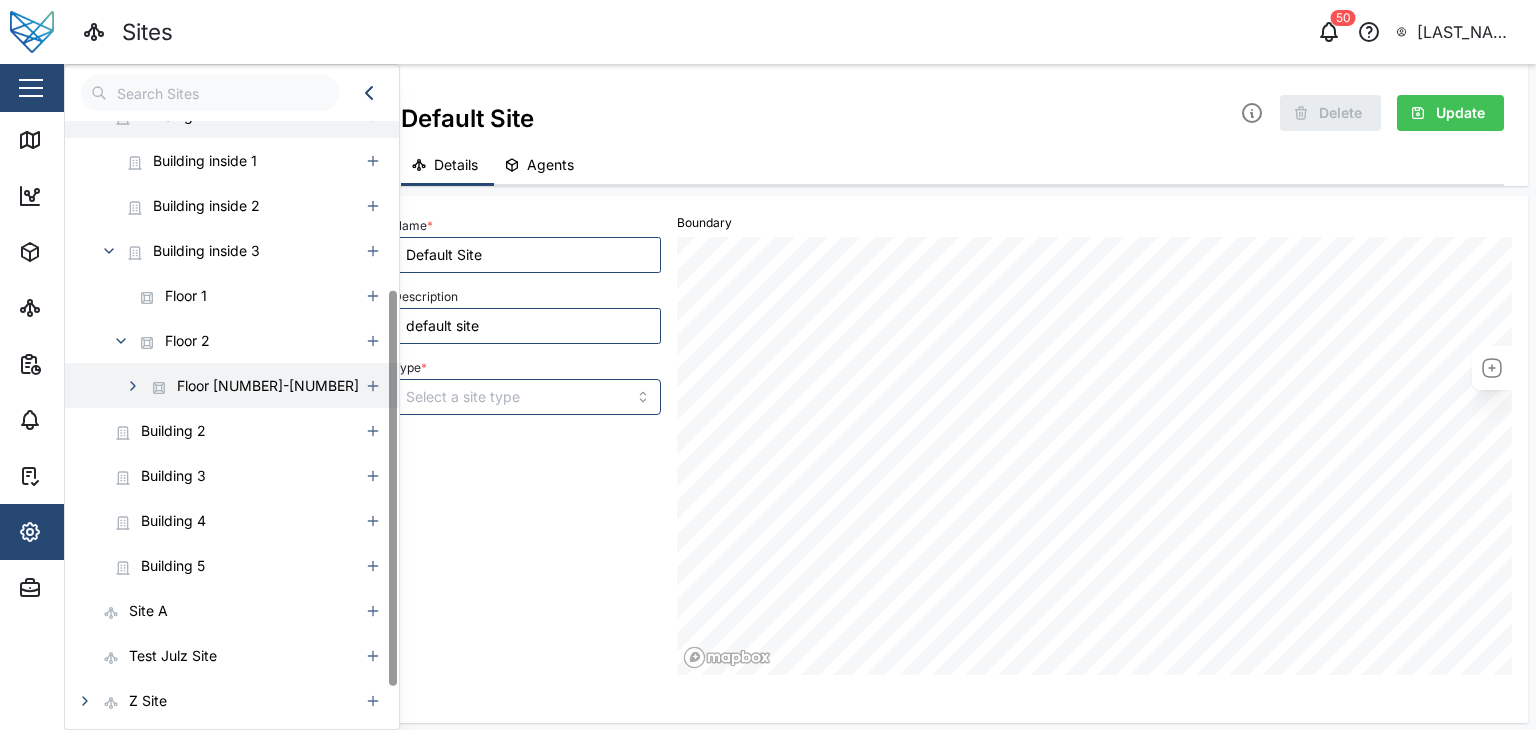 click at bounding box center [133, 386] 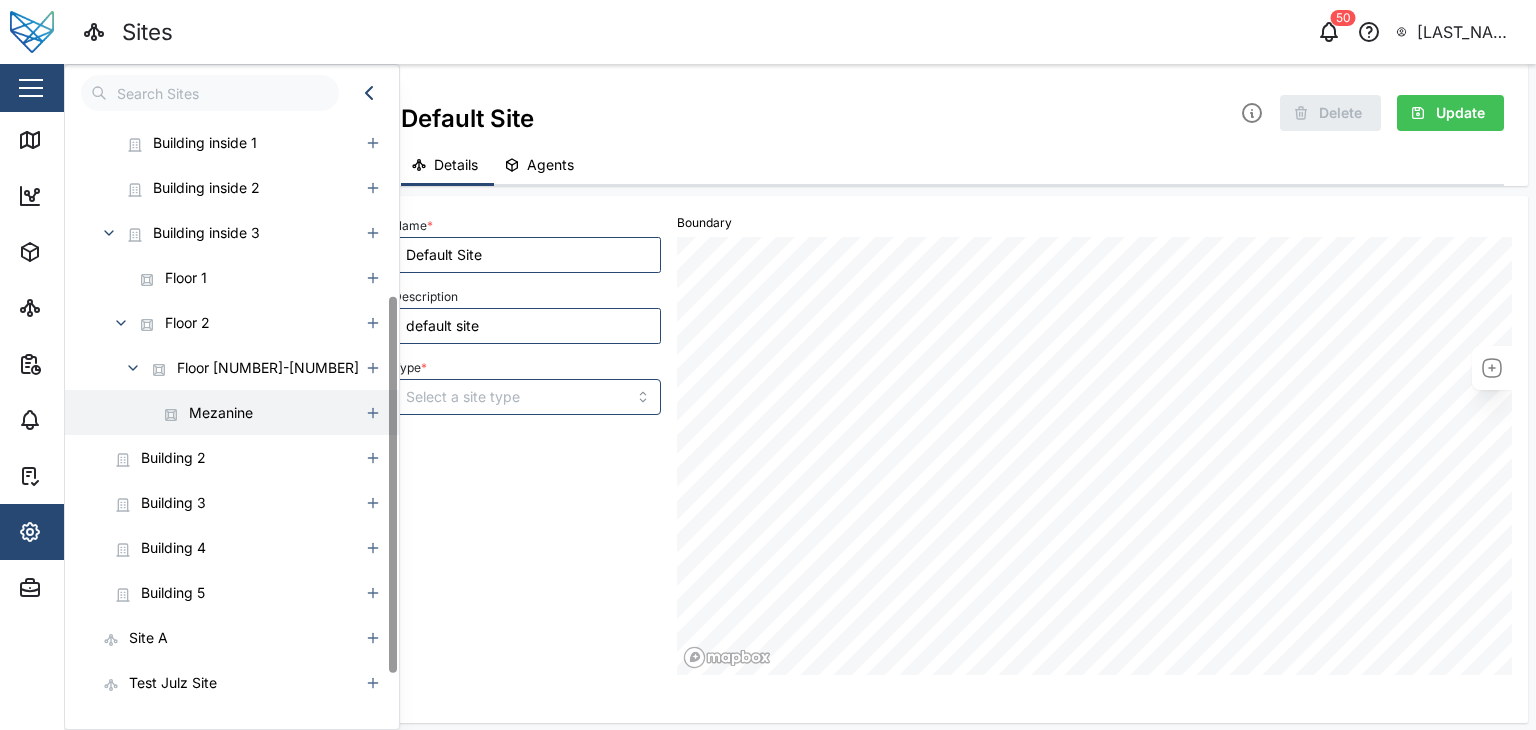 scroll, scrollTop: 348, scrollLeft: 0, axis: vertical 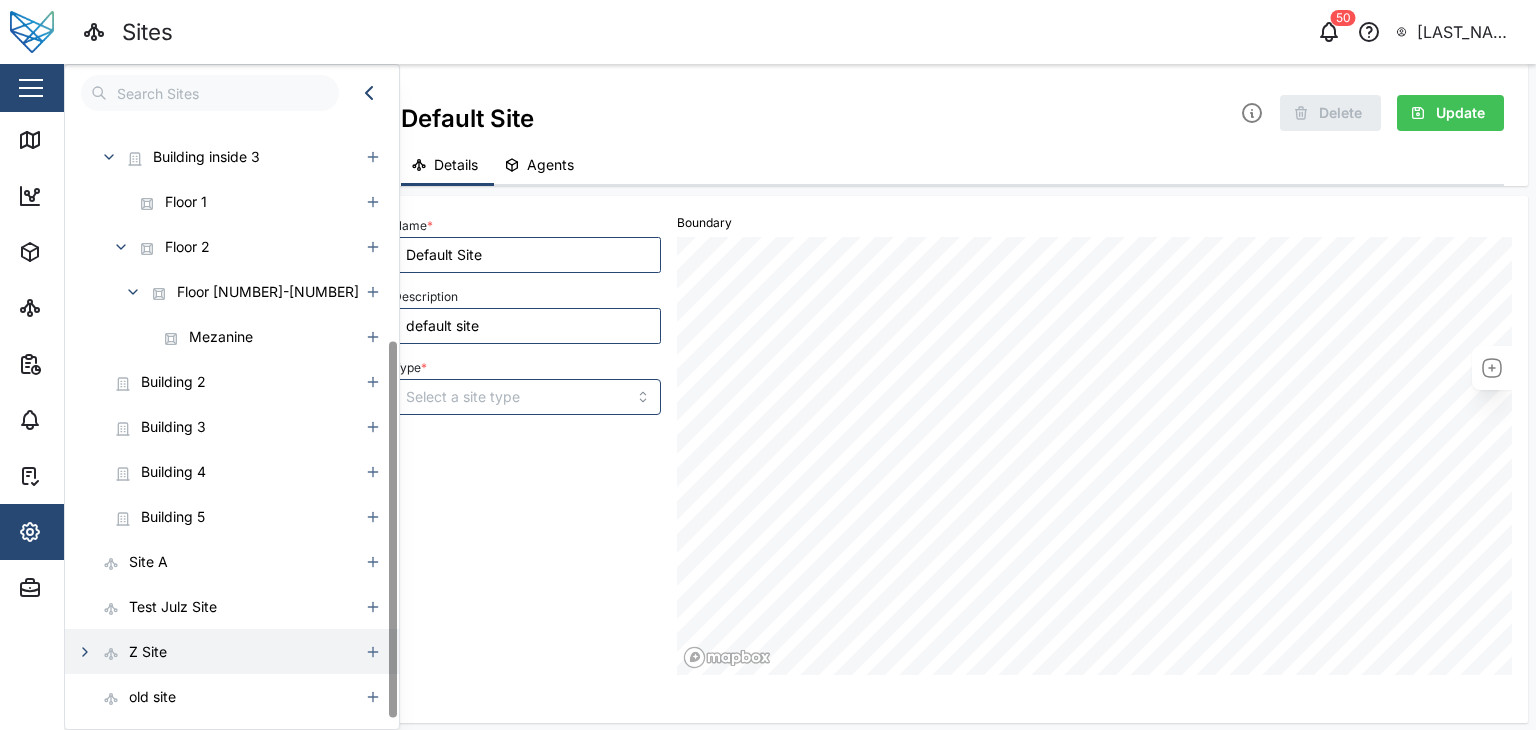 click at bounding box center (85, 652) 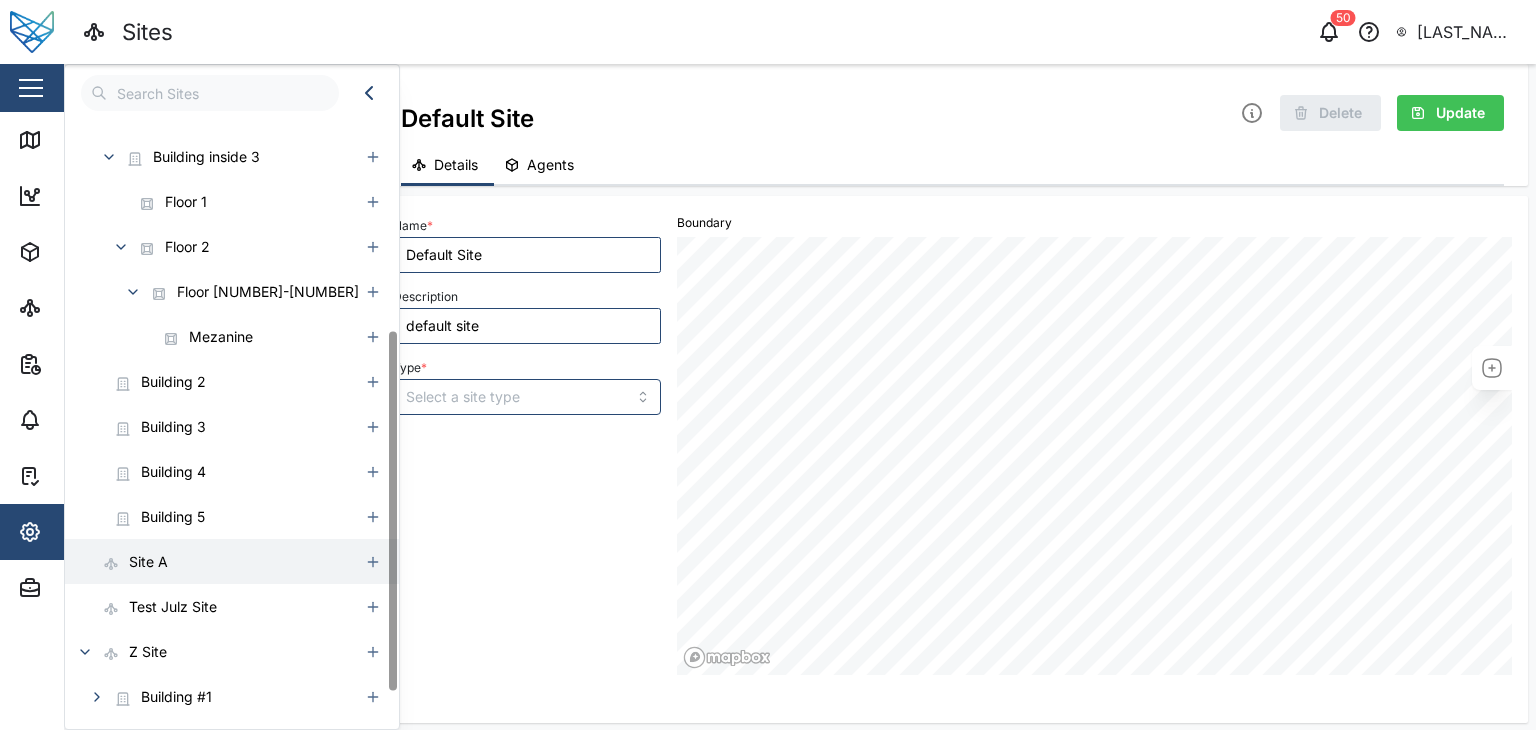scroll, scrollTop: 392, scrollLeft: 0, axis: vertical 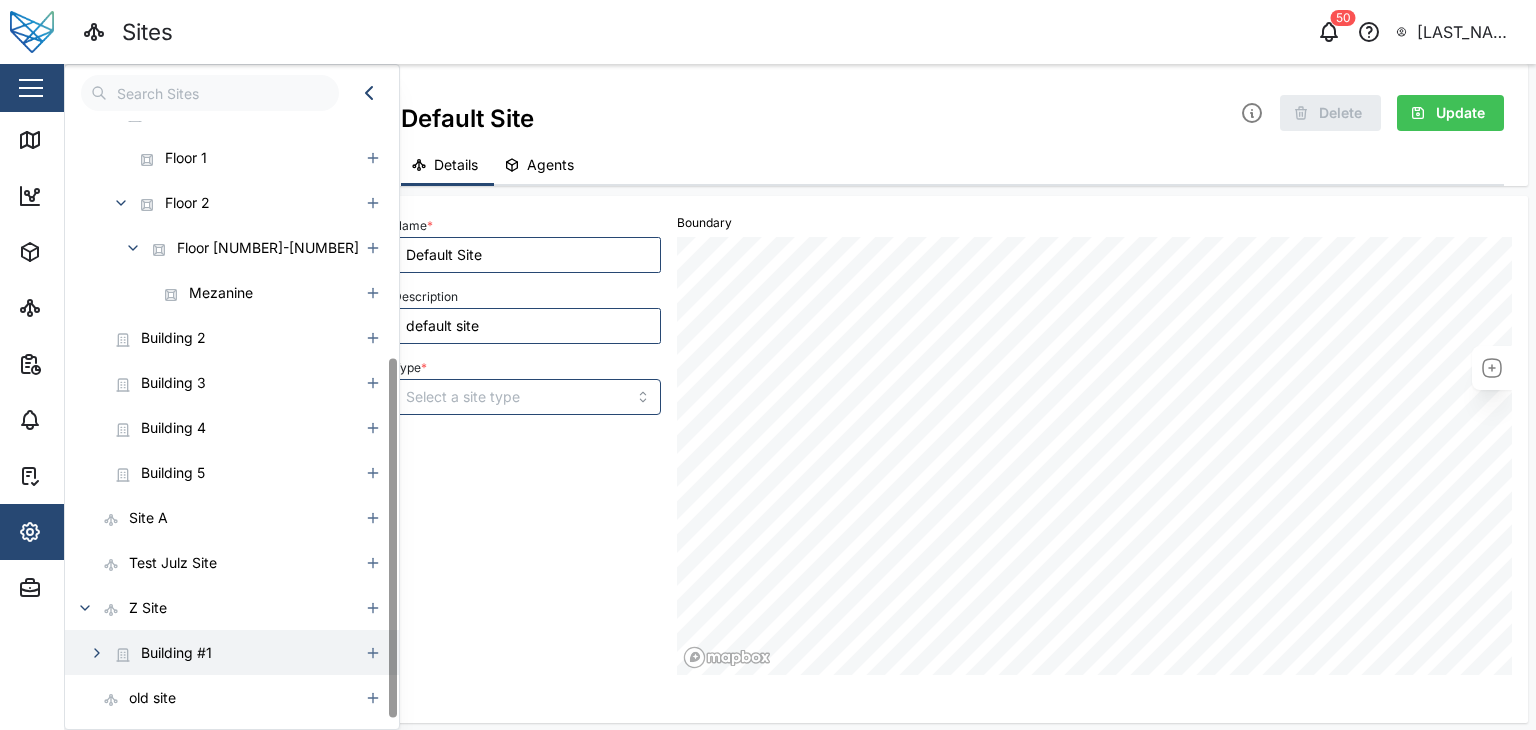 click at bounding box center [97, 653] 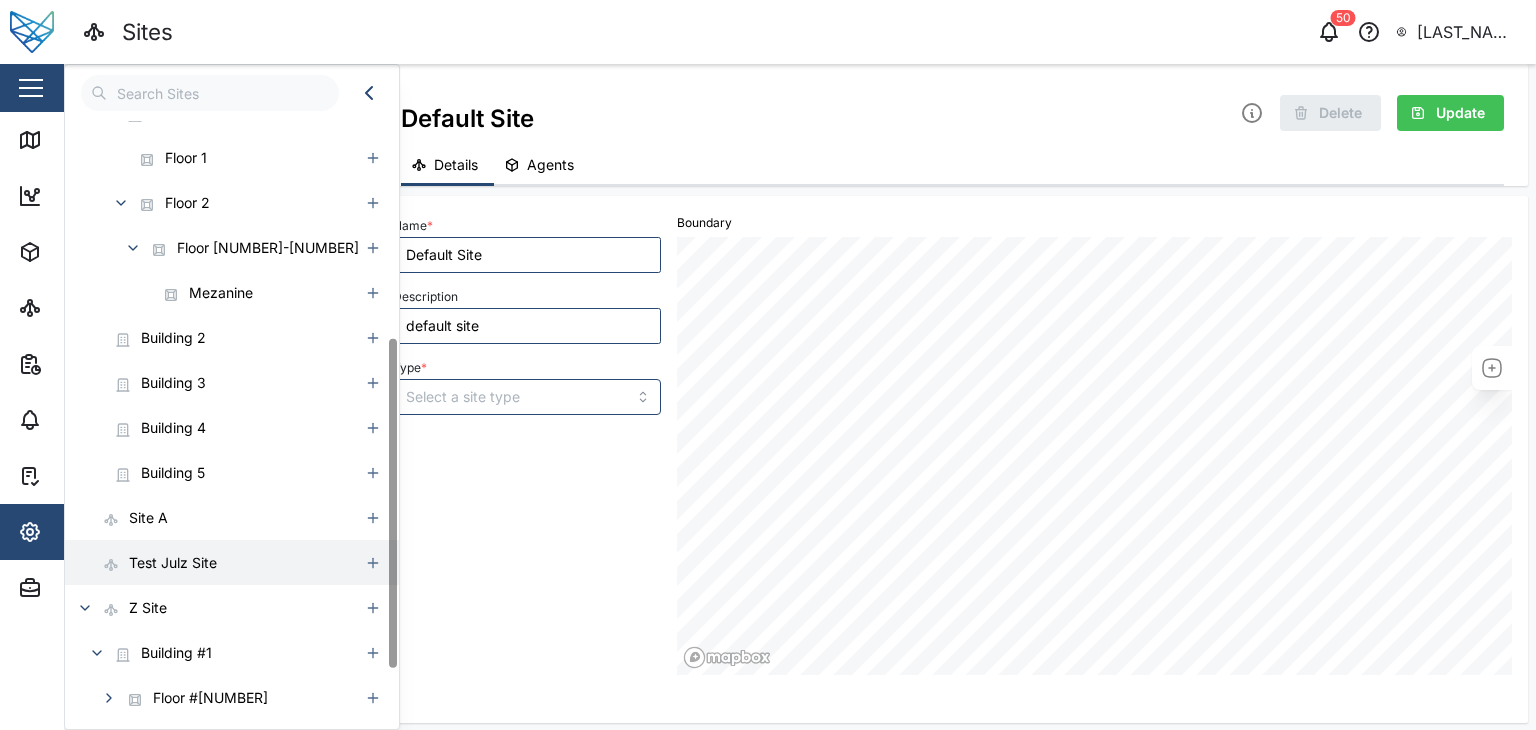 scroll, scrollTop: 482, scrollLeft: 0, axis: vertical 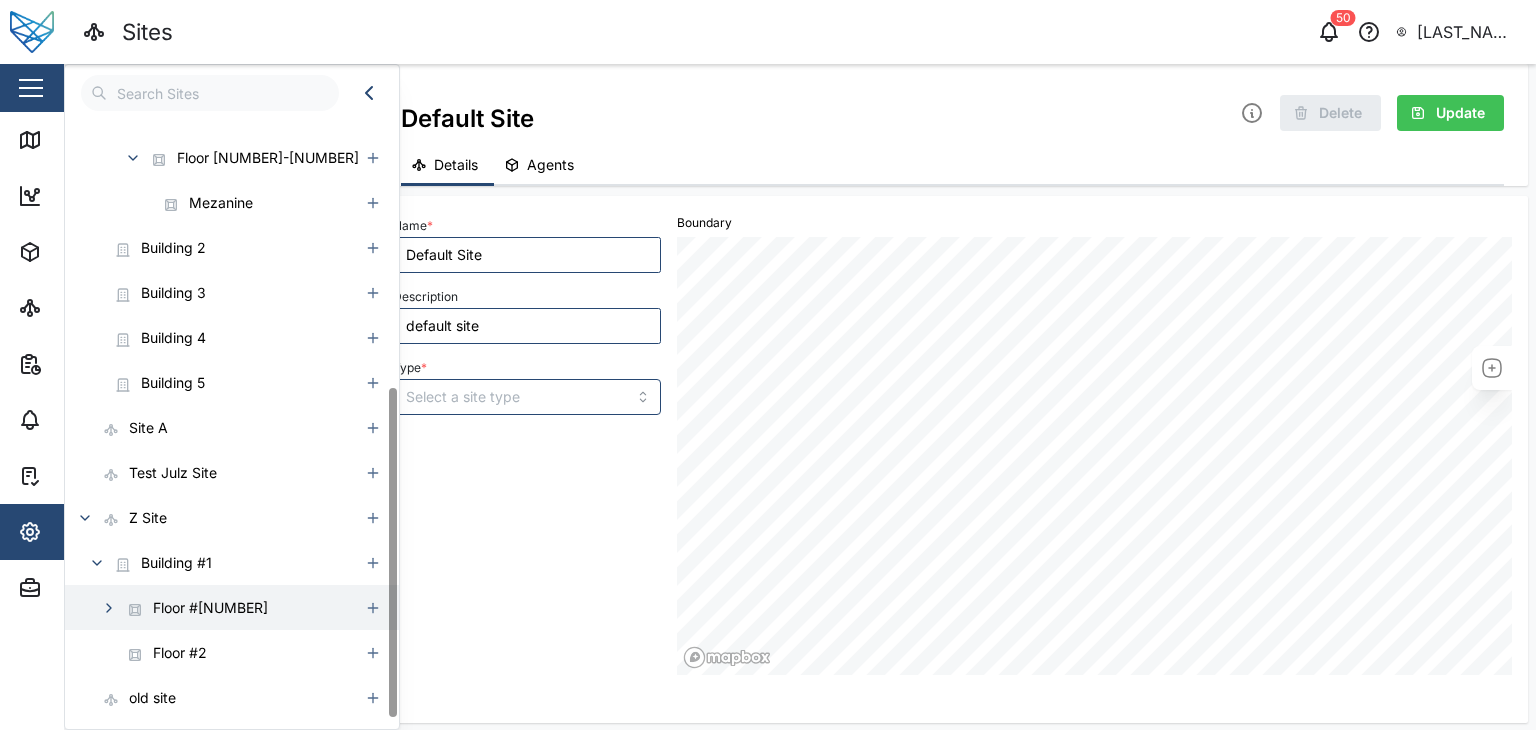click 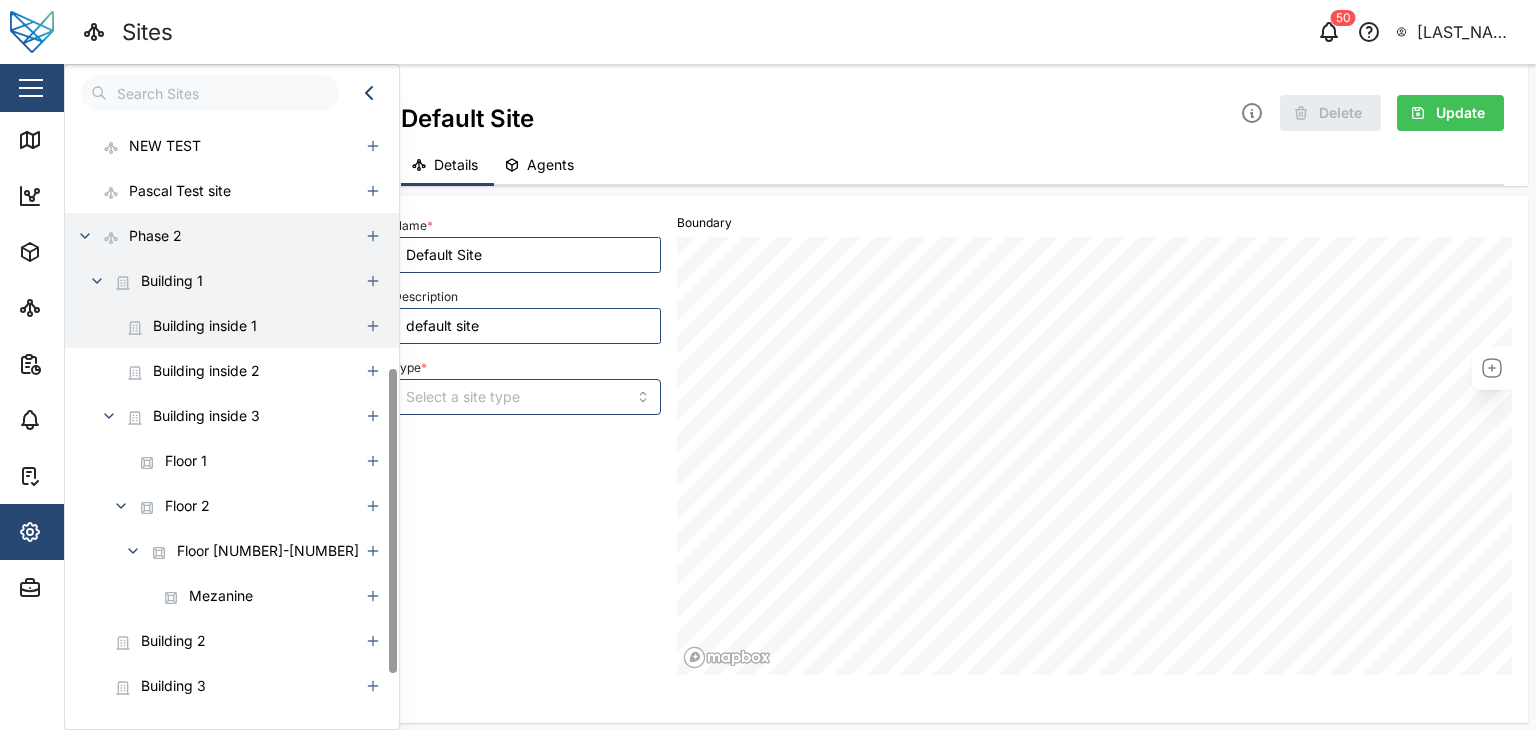 scroll, scrollTop: 0, scrollLeft: 0, axis: both 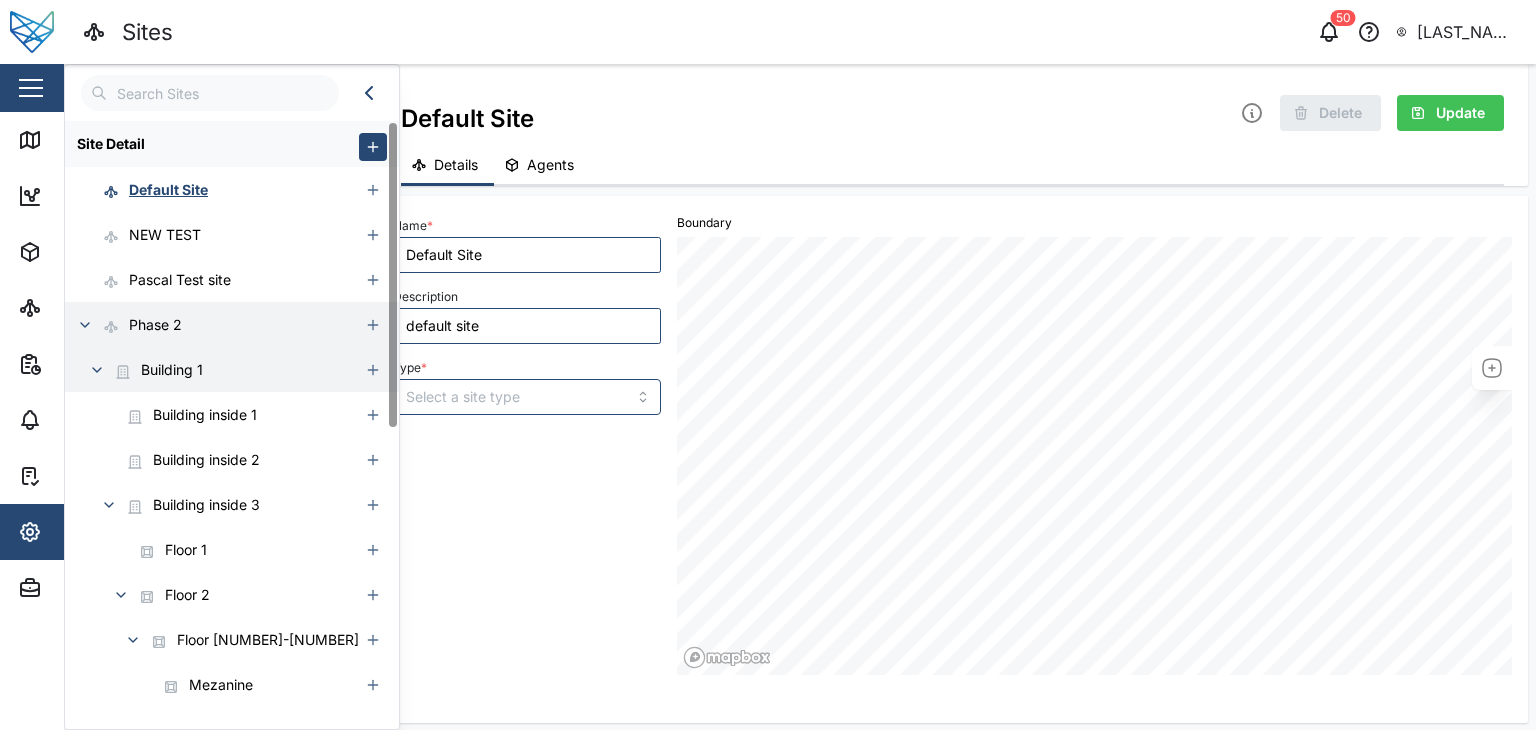 click 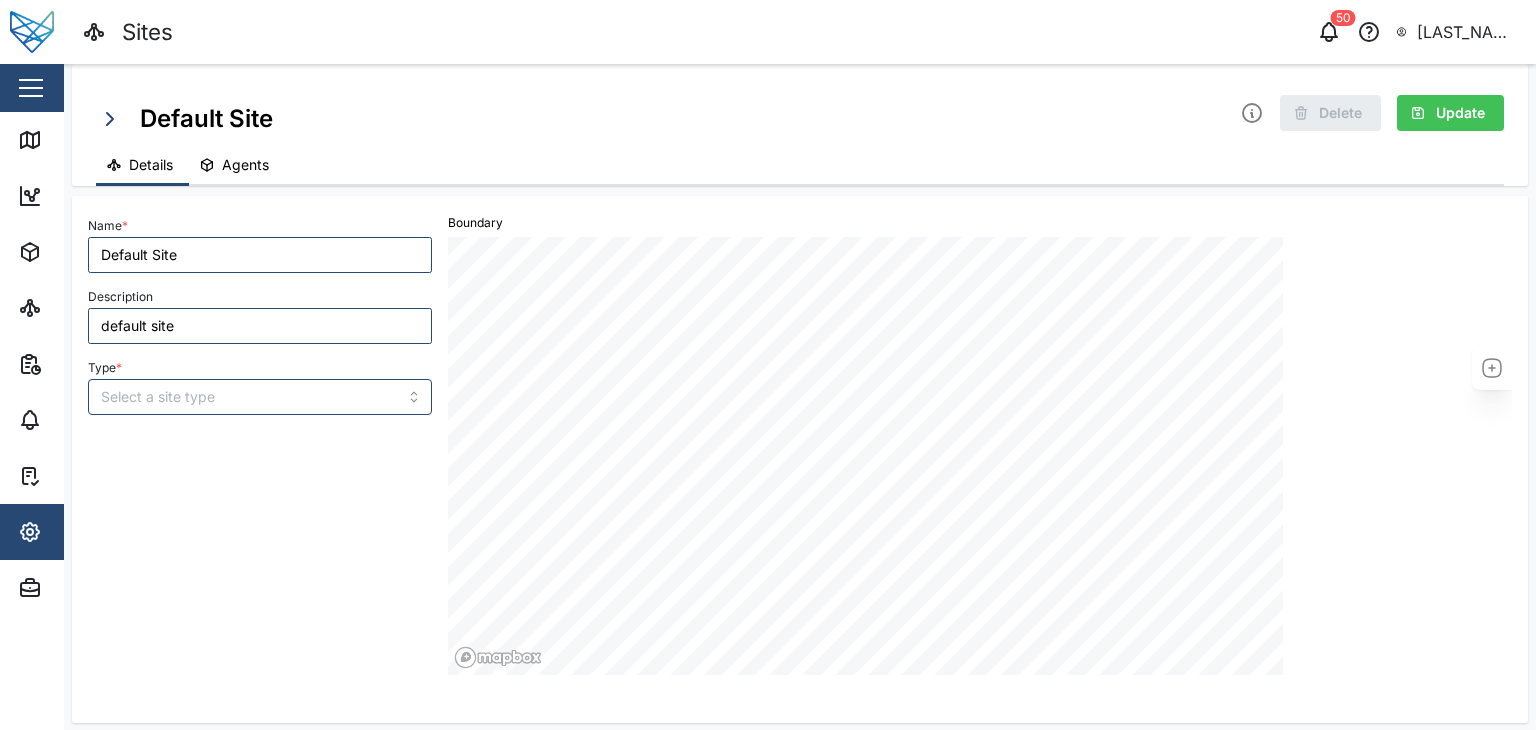 click 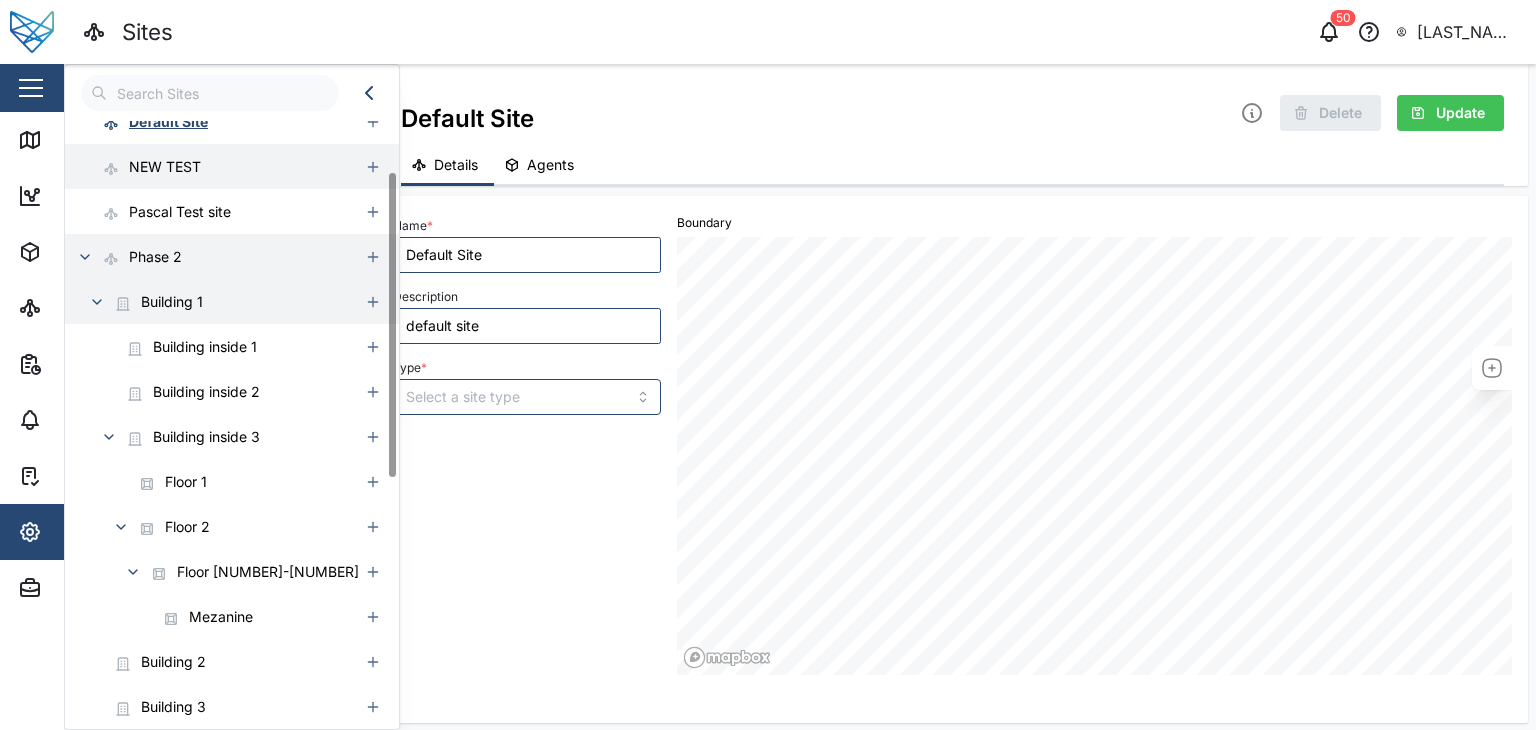 scroll, scrollTop: 0, scrollLeft: 0, axis: both 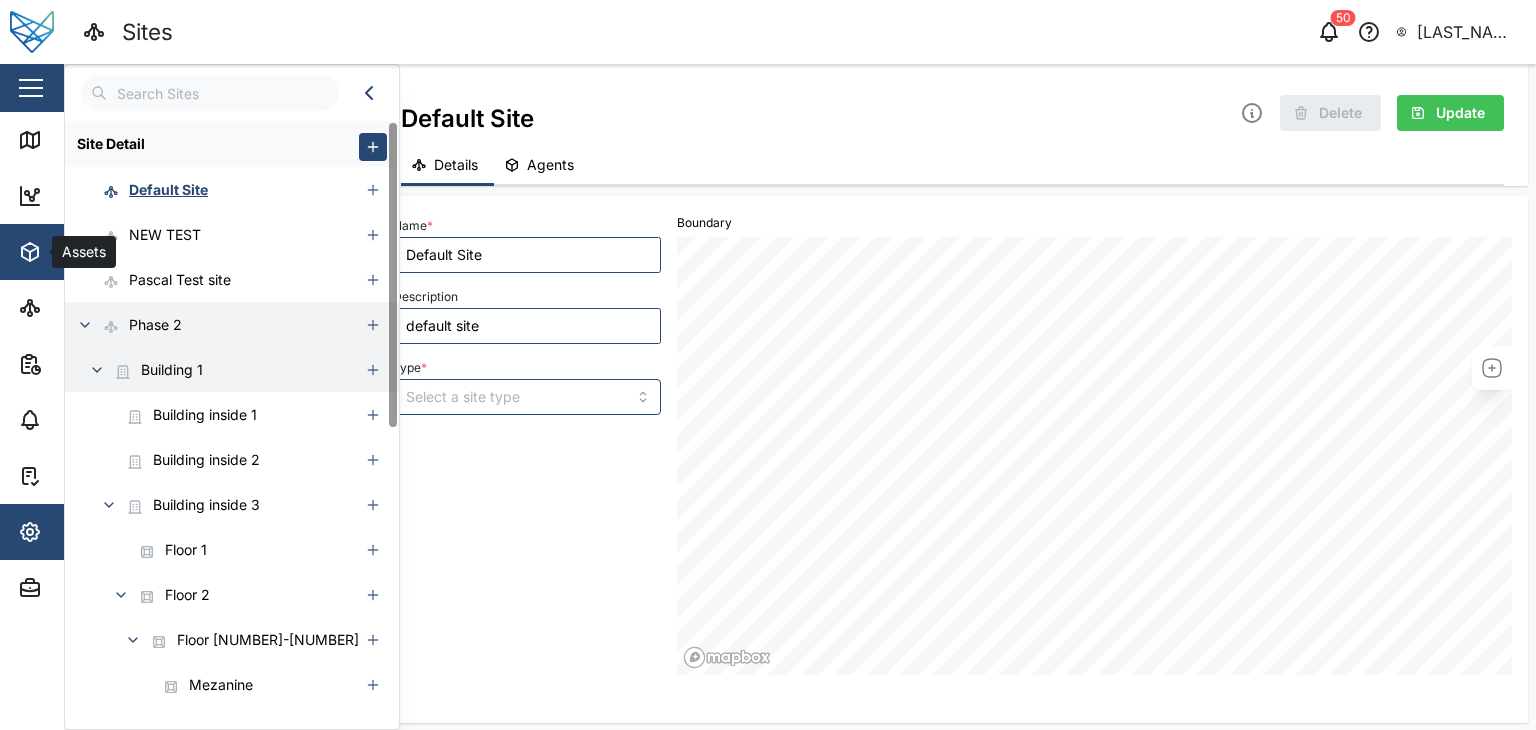 click 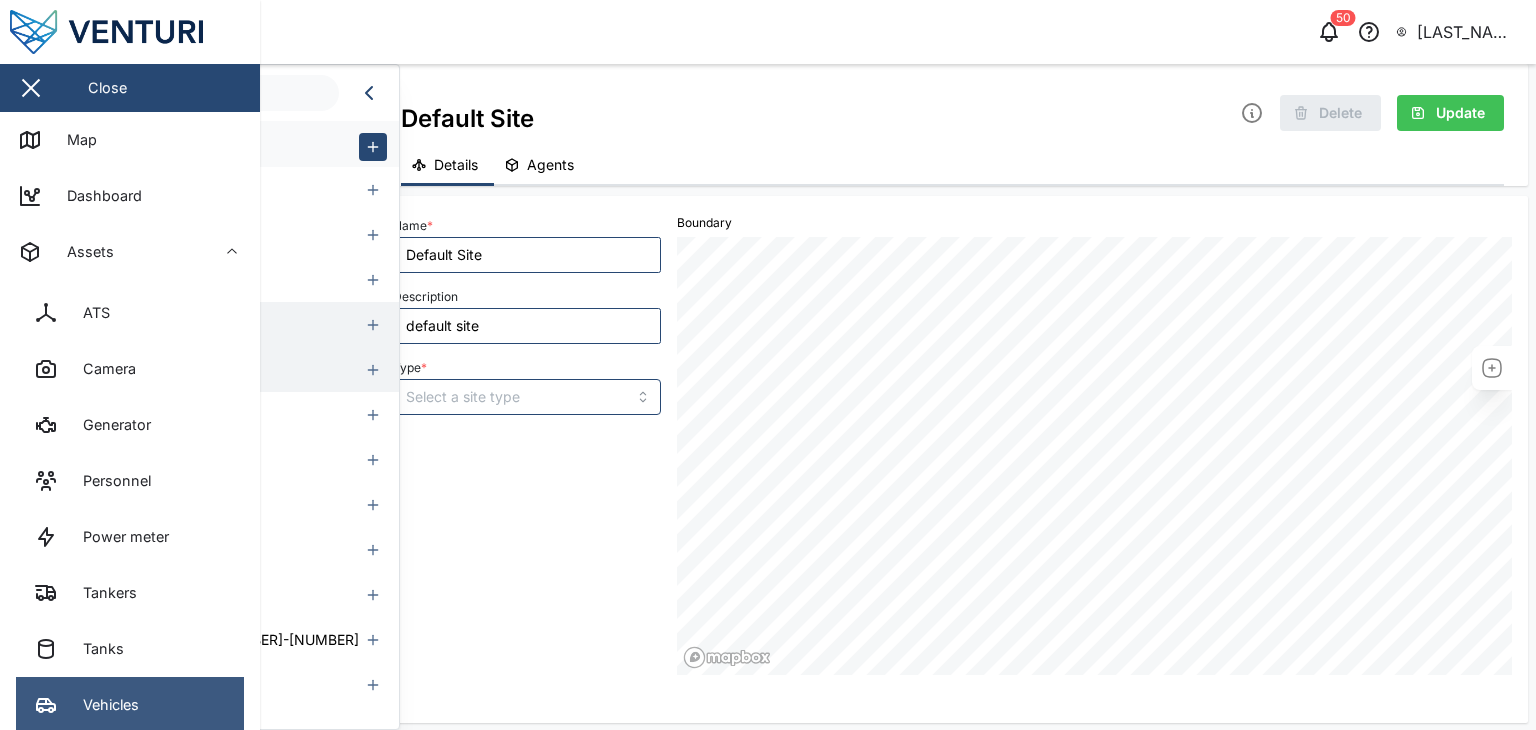 click on "Vehicles" at bounding box center [103, 705] 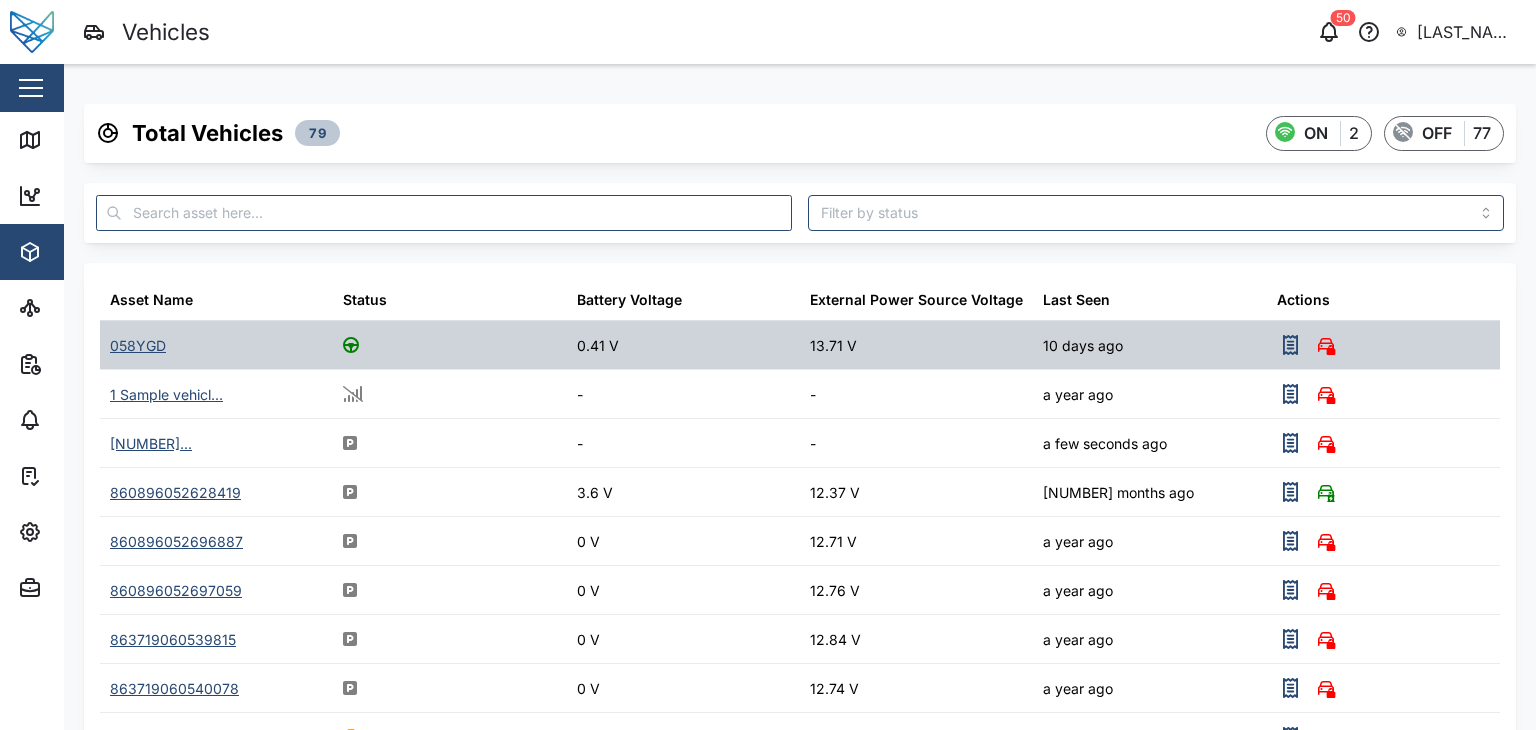 click on "058YGD" at bounding box center [138, 346] 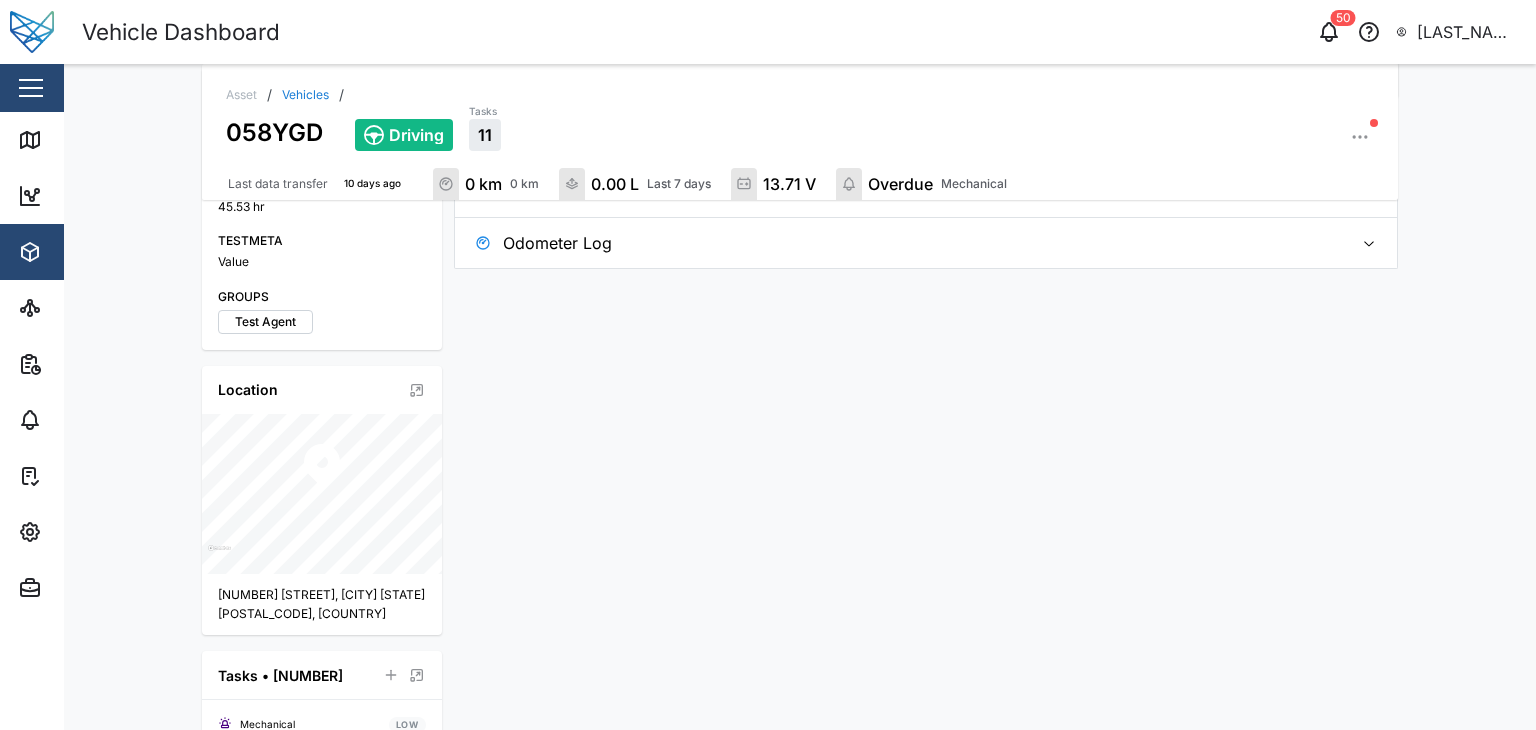 scroll, scrollTop: 0, scrollLeft: 0, axis: both 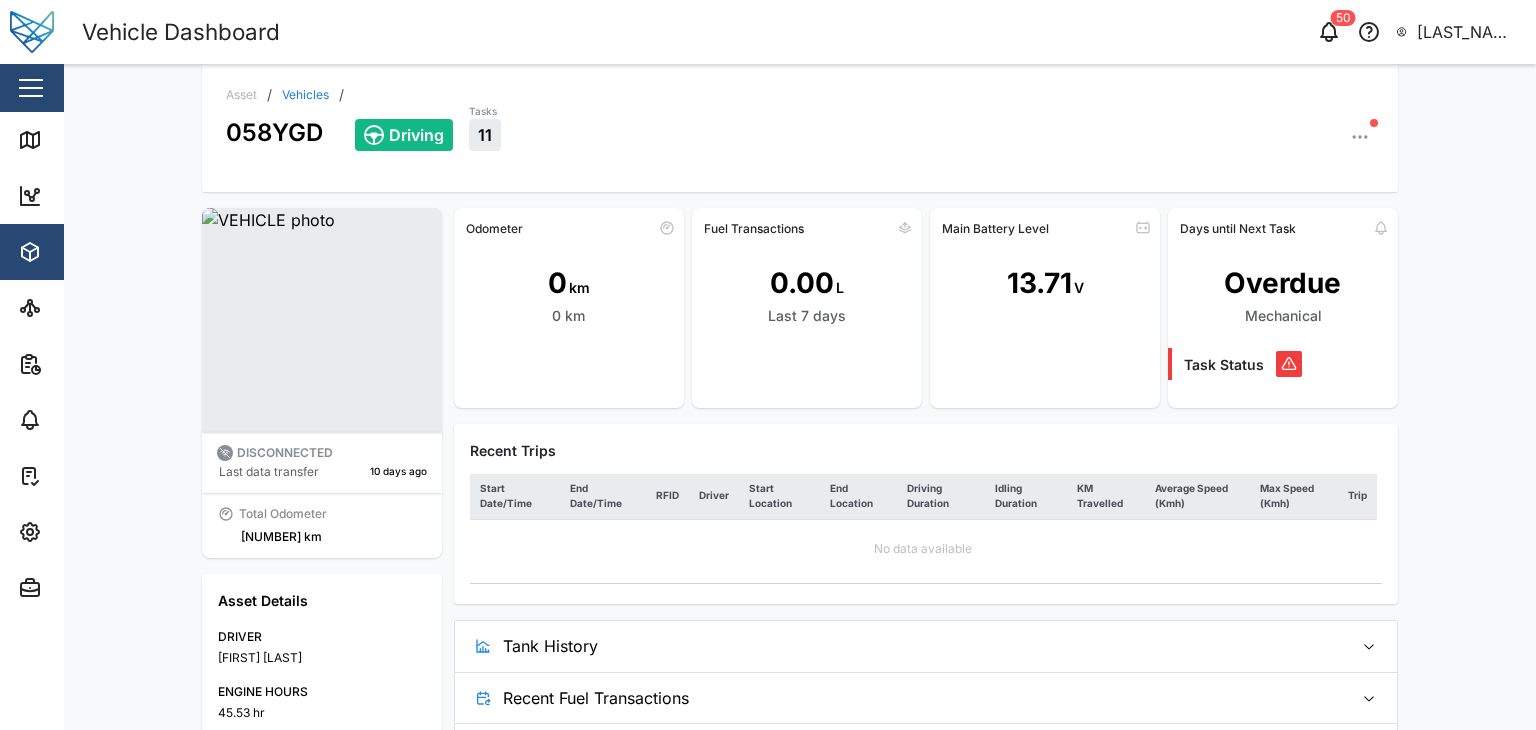 click on "Asset / Vehicles / [ID] Driving Tasks 11 DISCONNECTED Last data transfer [NUMBER] days ago Total Odometer [NUMBER] km Asset Details DRIVER [FIRST] [LAST] ENGINE HOURS [NUMBER] hr TESTMETA Value GROUPS Test Agent Location [NUMBER] [STREET], [CITY] [STATE] [POSTAL_CODE], [COUNTRY] Tasks • 11 Mechanical LOW Service MEDIUM Investigation HIGH Mechanical LOW Auto Electrical MEDIUM Auto Electrical HIGH Faulty Hardware HIGH Investigation HIGH Mechanical HIGH Investigation HIGH Investigation HIGH Odometer 0 km 0 km Fuel Transactions 0.00 L Last 7 days Main Battery Level [NUMBER] V Days until Next Task Overdue Mechanical Task Status Recent Trips Start Date/Time End Date/Time RFID Driver Start Location End Location Driving Duration Idling Duration KM Travelled Average Speed (Kmh) Max Speed (Kmh) Trip No data available Tank History Trips Fills Theft 1h 4h 12h 24h 3d 7d 30d 90d Recent Fuel Transactions No data available Odometer Log No data available" at bounding box center (800, 397) 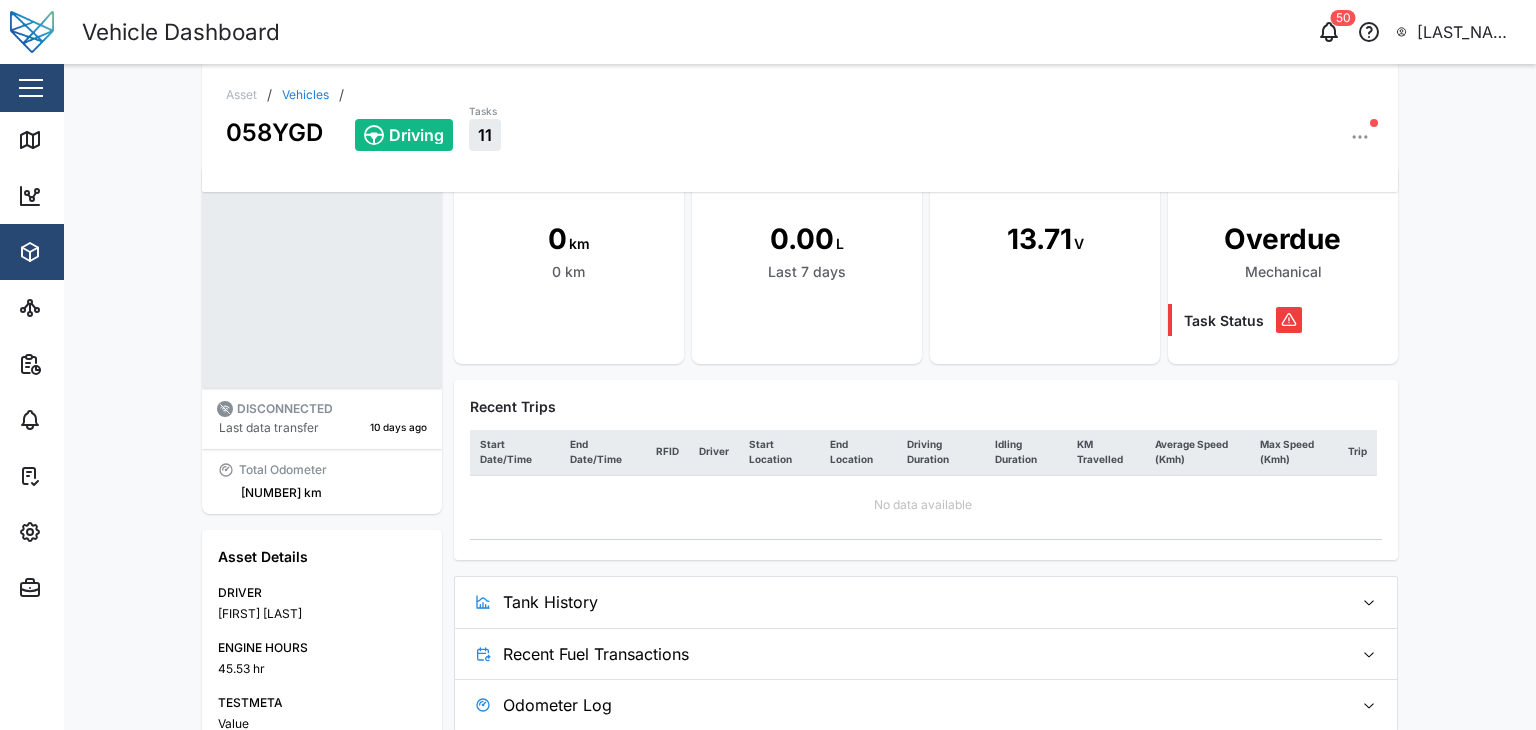 scroll, scrollTop: 0, scrollLeft: 0, axis: both 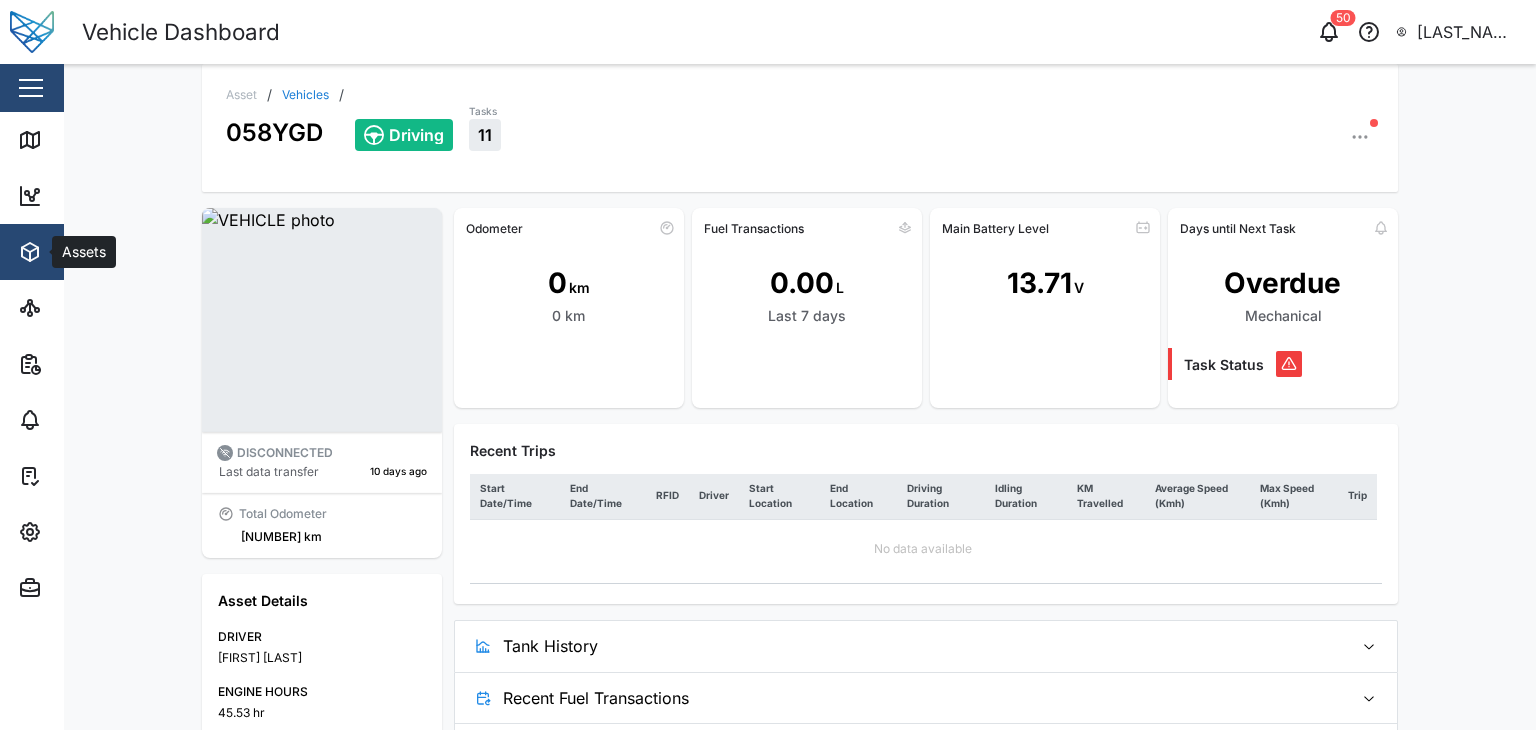 click on "Assets" at bounding box center (109, 252) 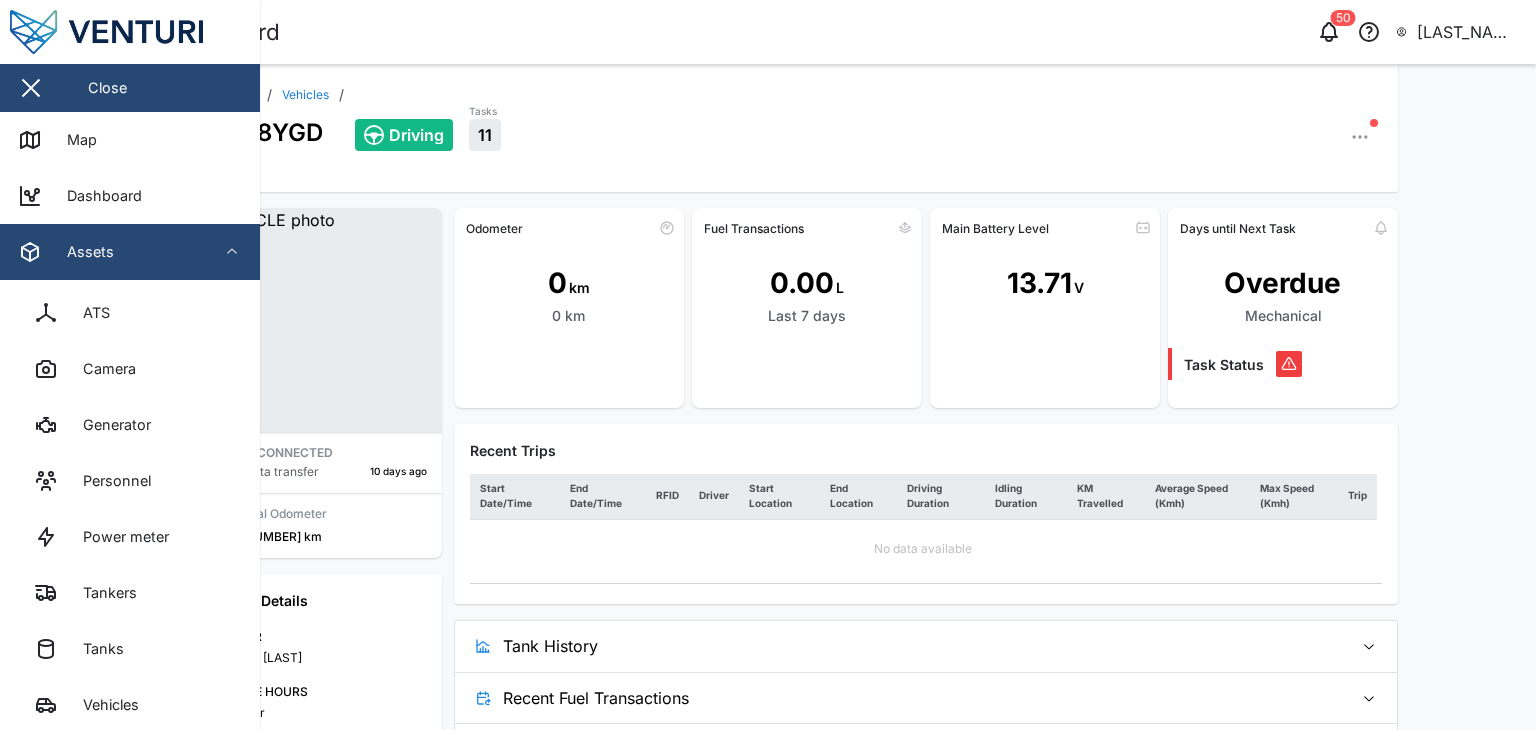 click on "Close" at bounding box center [107, 88] 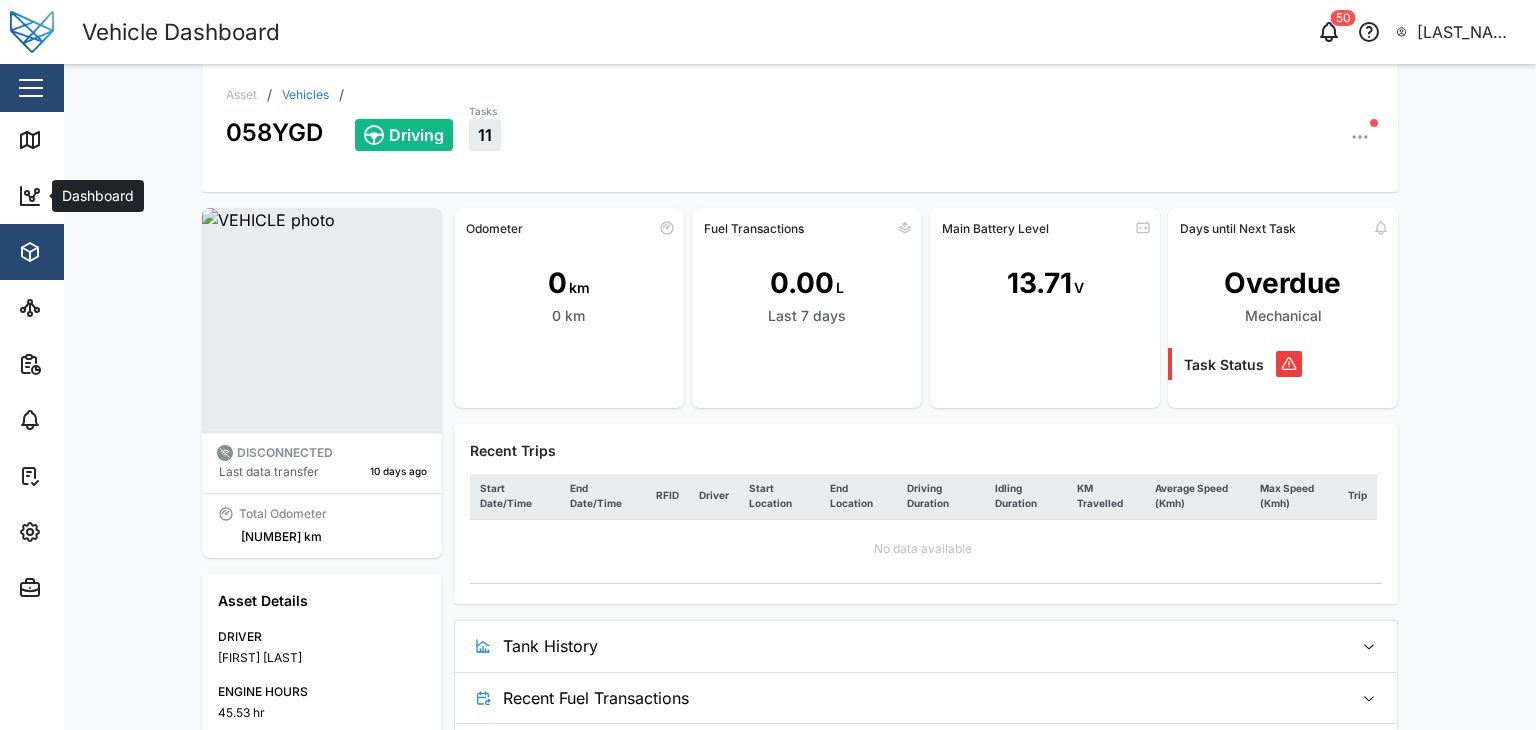 click on "Assets" at bounding box center (109, 252) 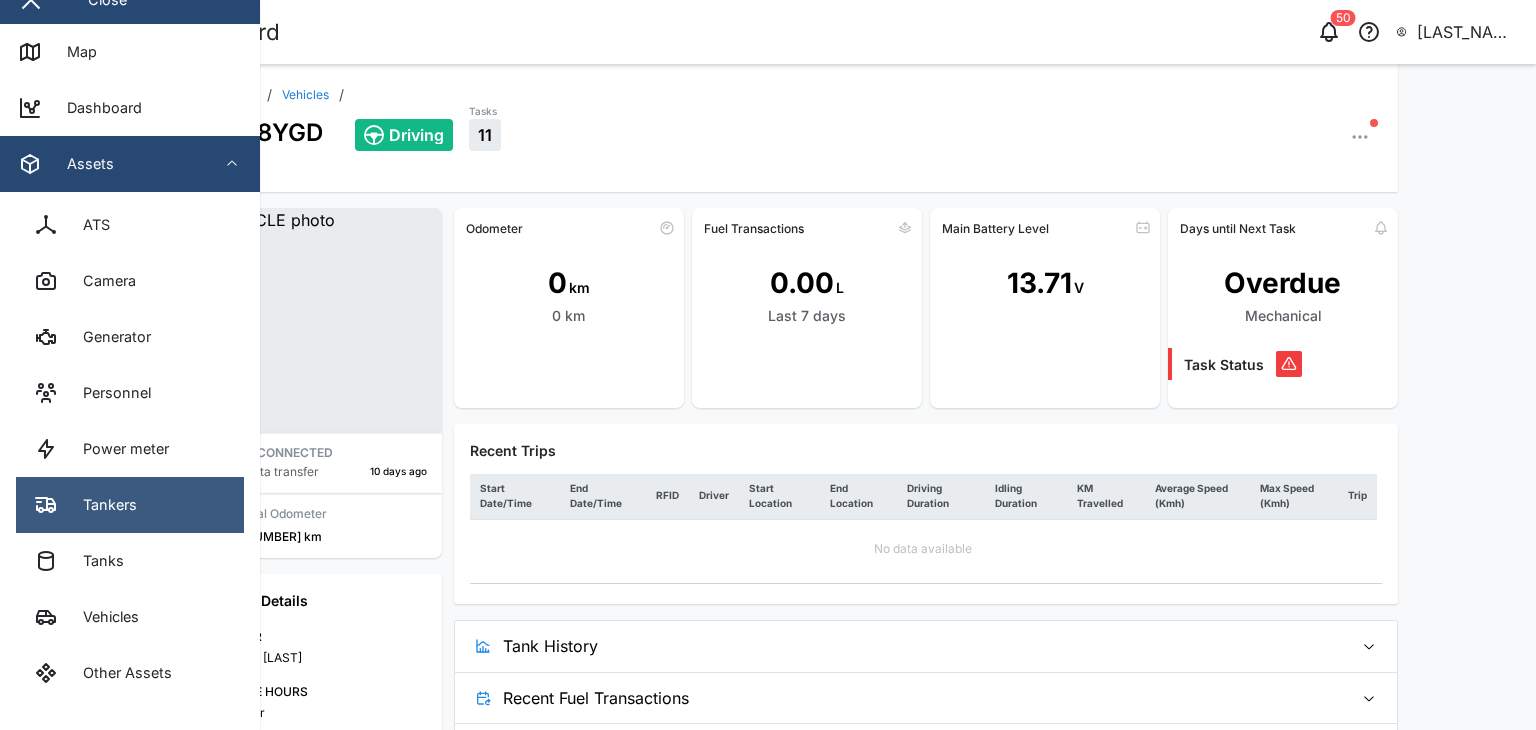 scroll, scrollTop: 90, scrollLeft: 0, axis: vertical 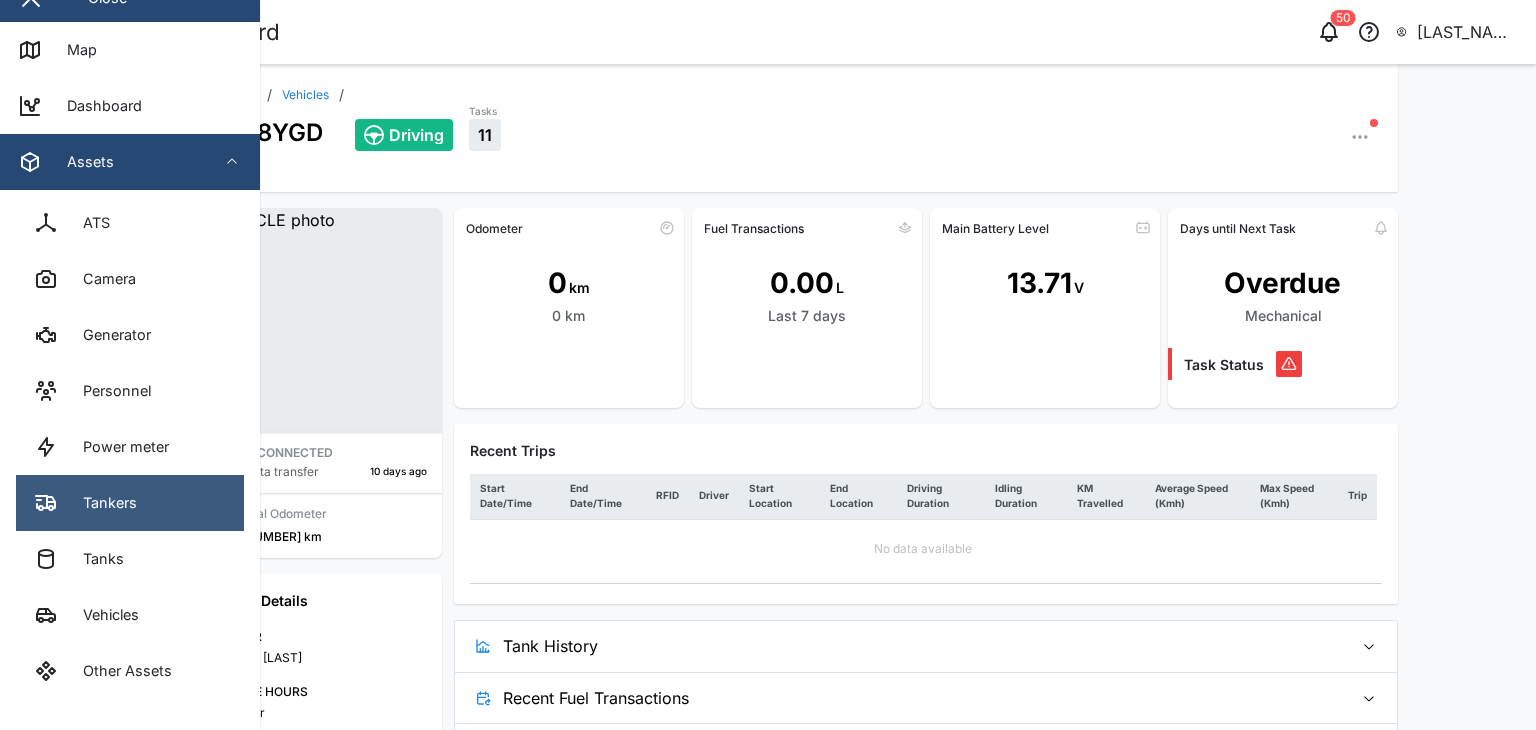 click on "Tankers" at bounding box center [102, 503] 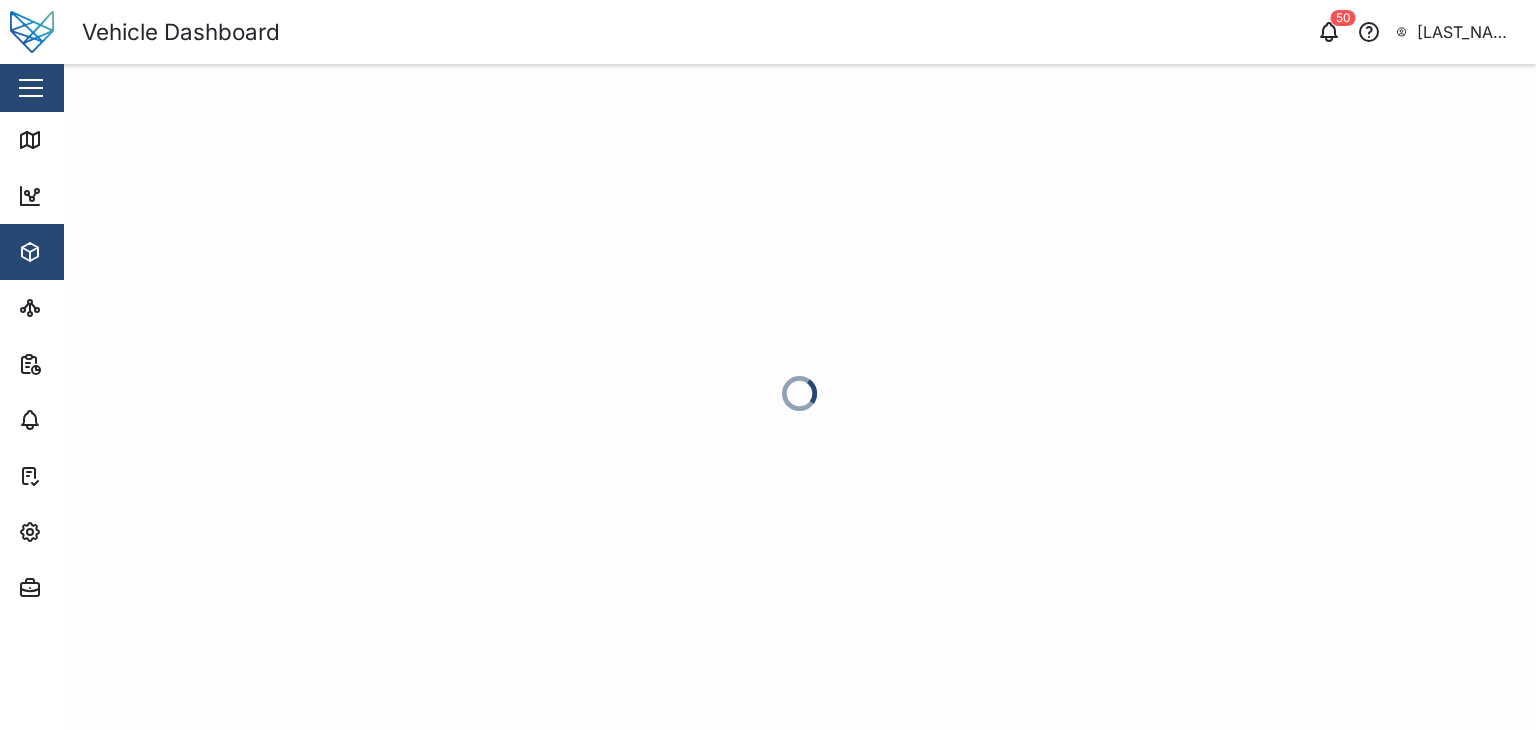 scroll, scrollTop: 0, scrollLeft: 0, axis: both 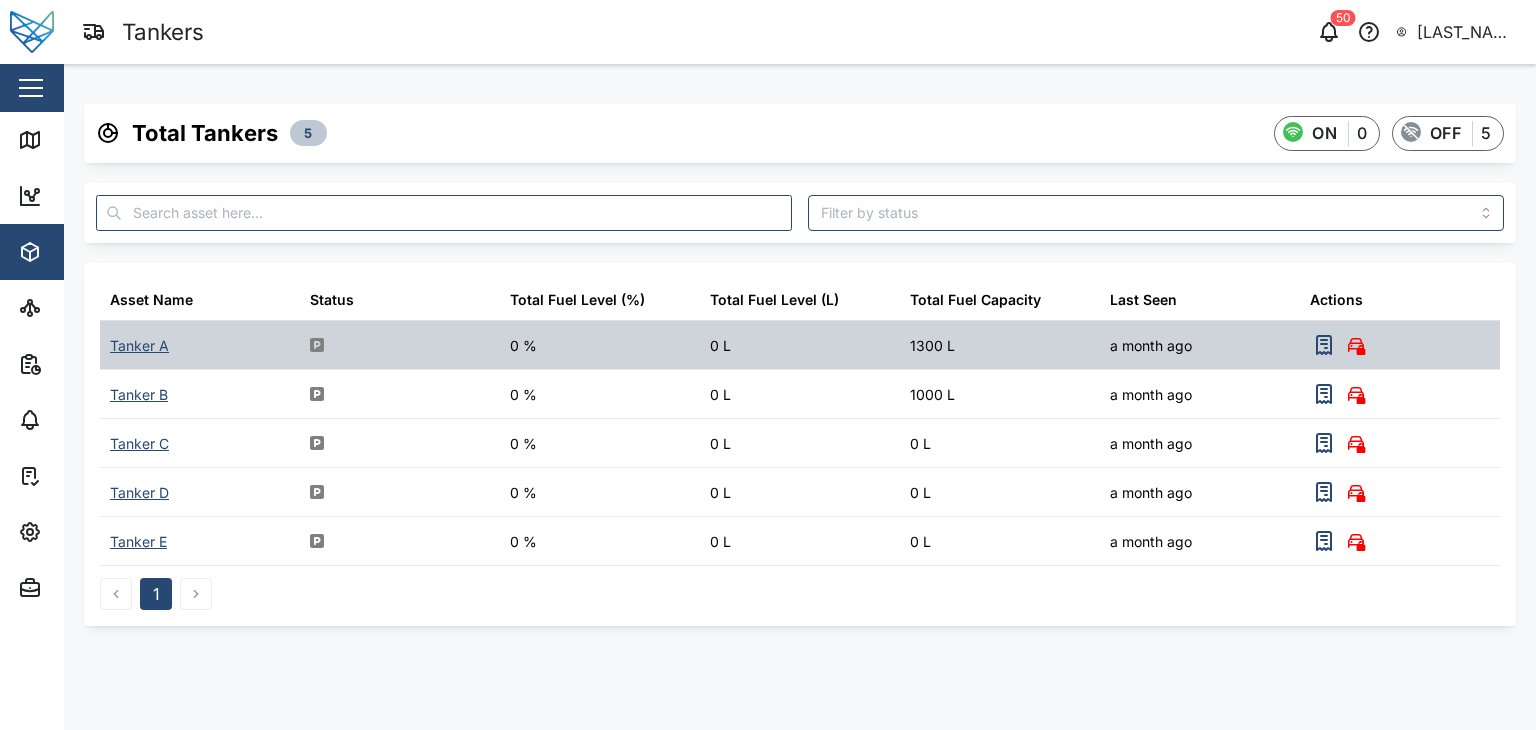 click on "Tanker A" at bounding box center [139, 346] 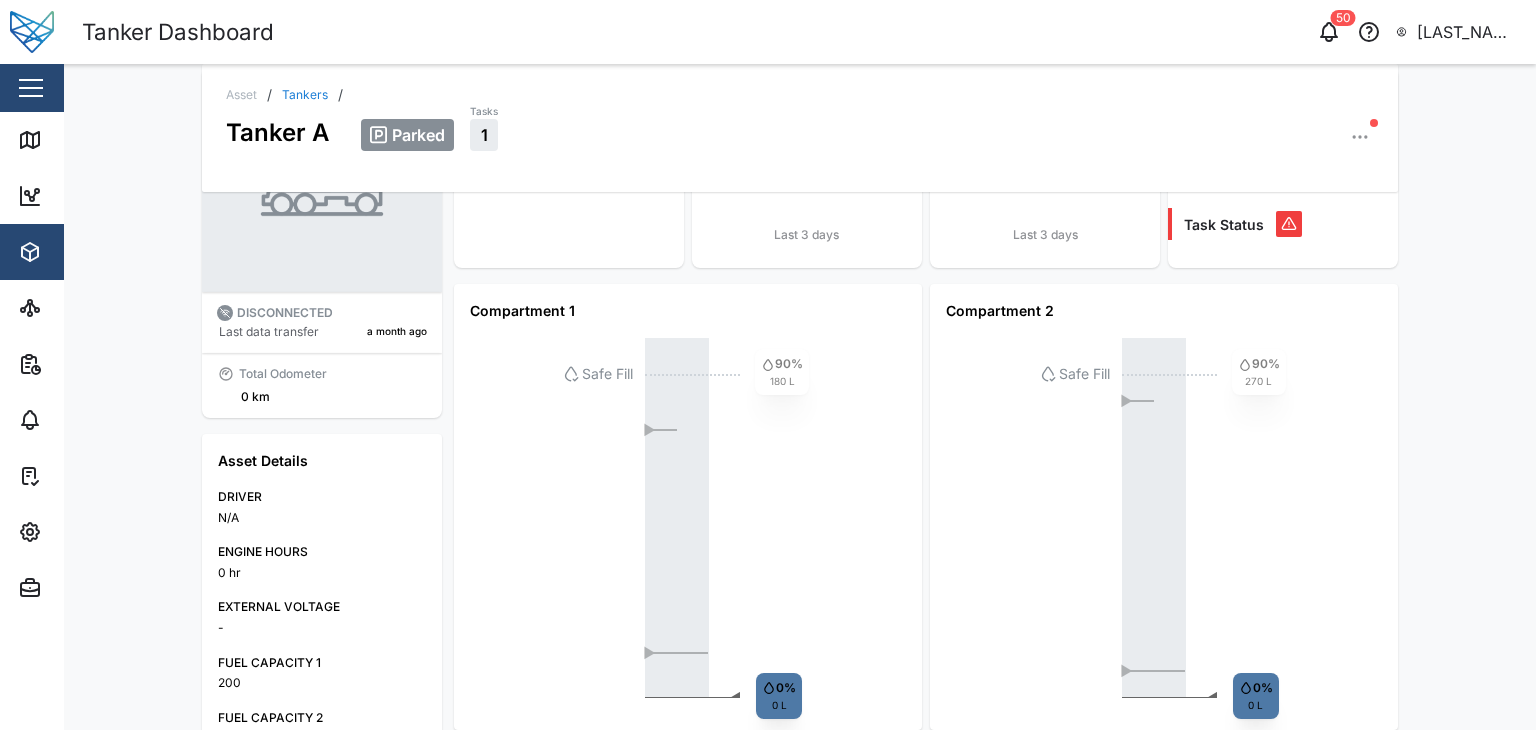 scroll, scrollTop: 0, scrollLeft: 0, axis: both 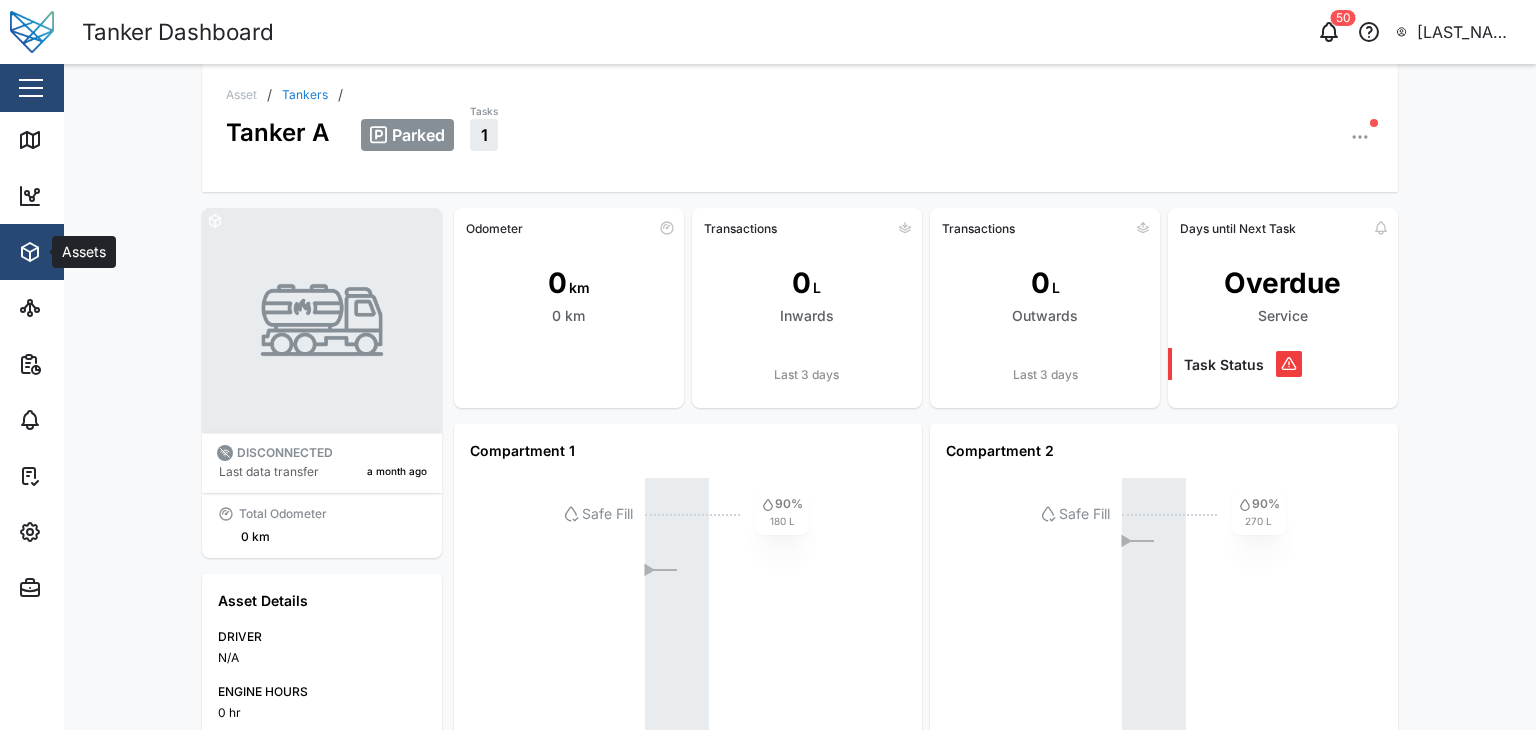 click 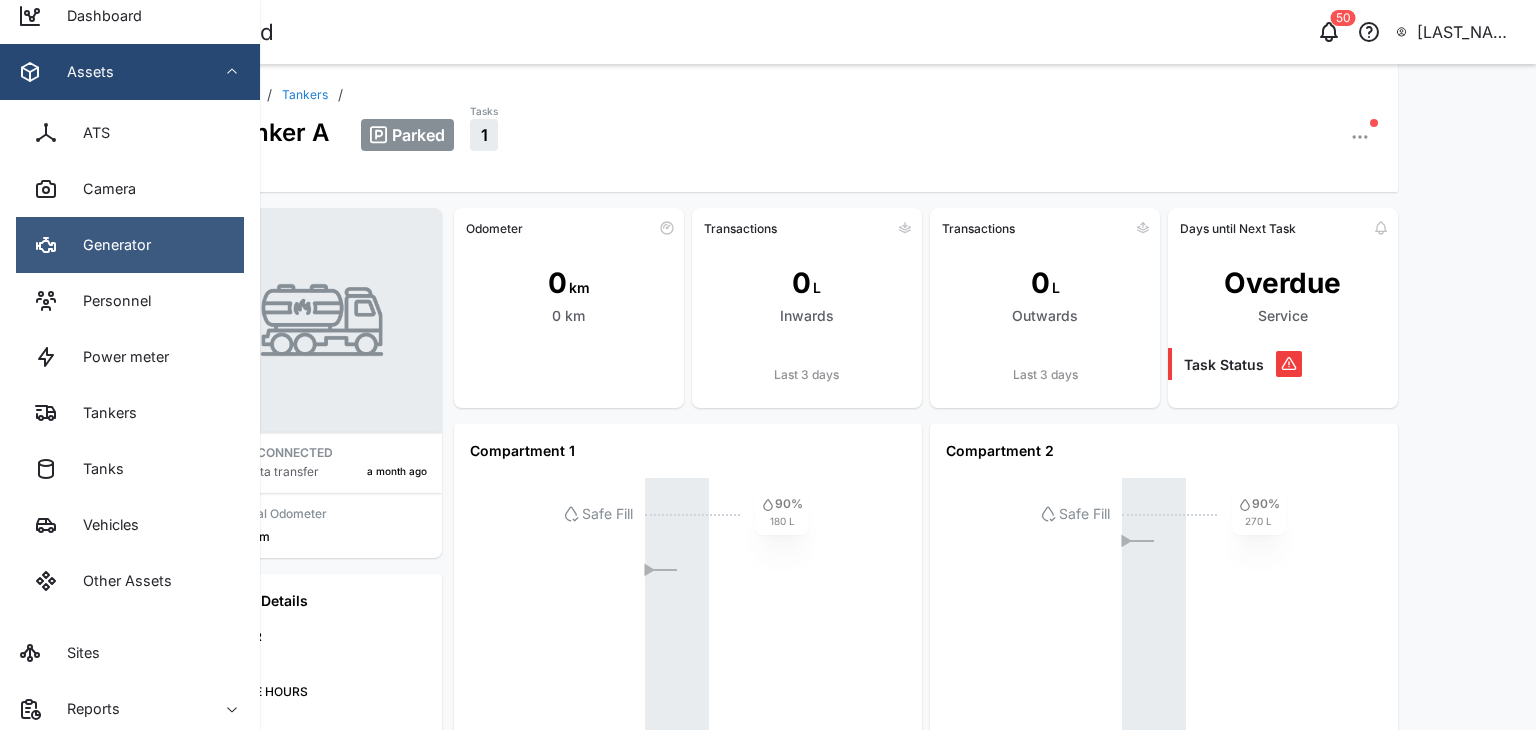 scroll, scrollTop: 127, scrollLeft: 0, axis: vertical 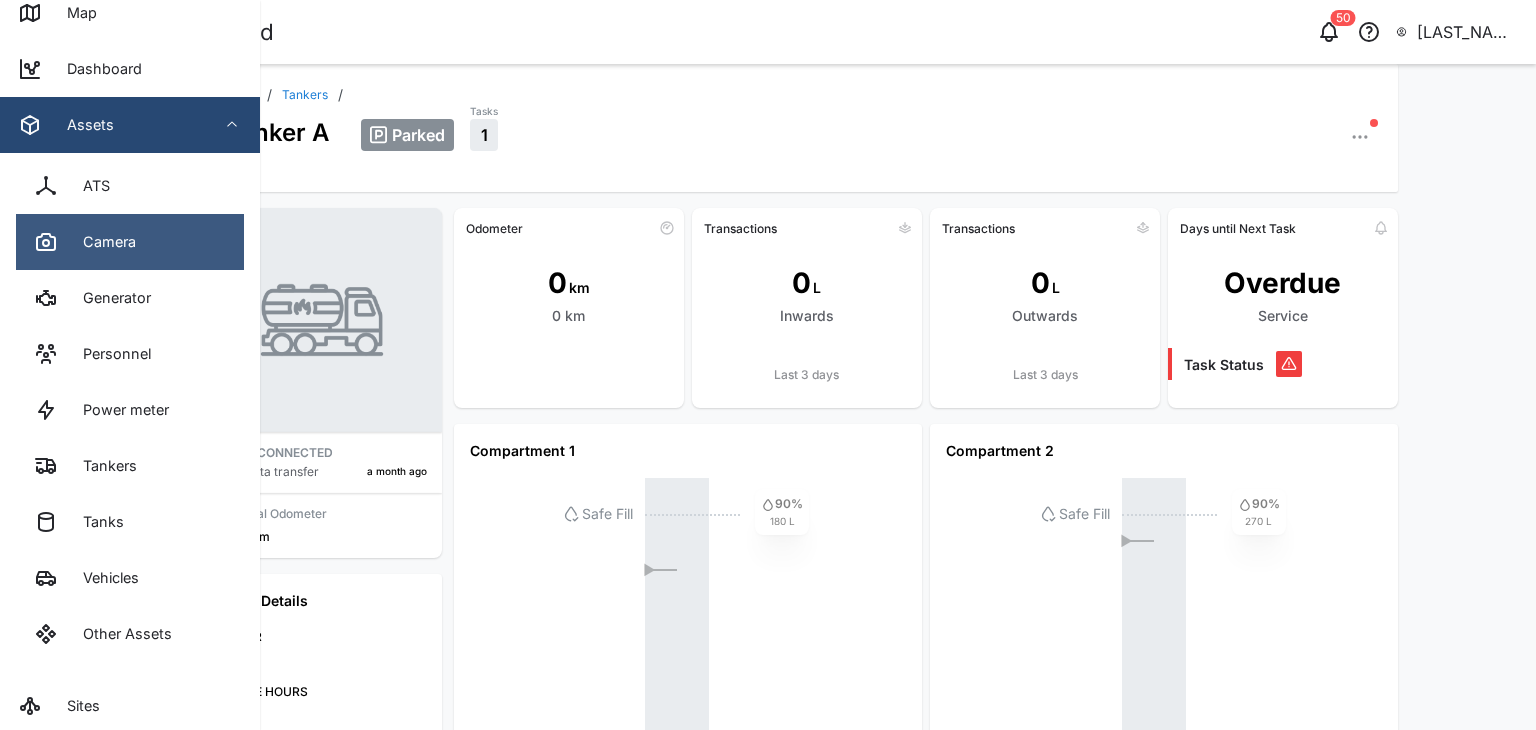 click on "Camera" at bounding box center (130, 242) 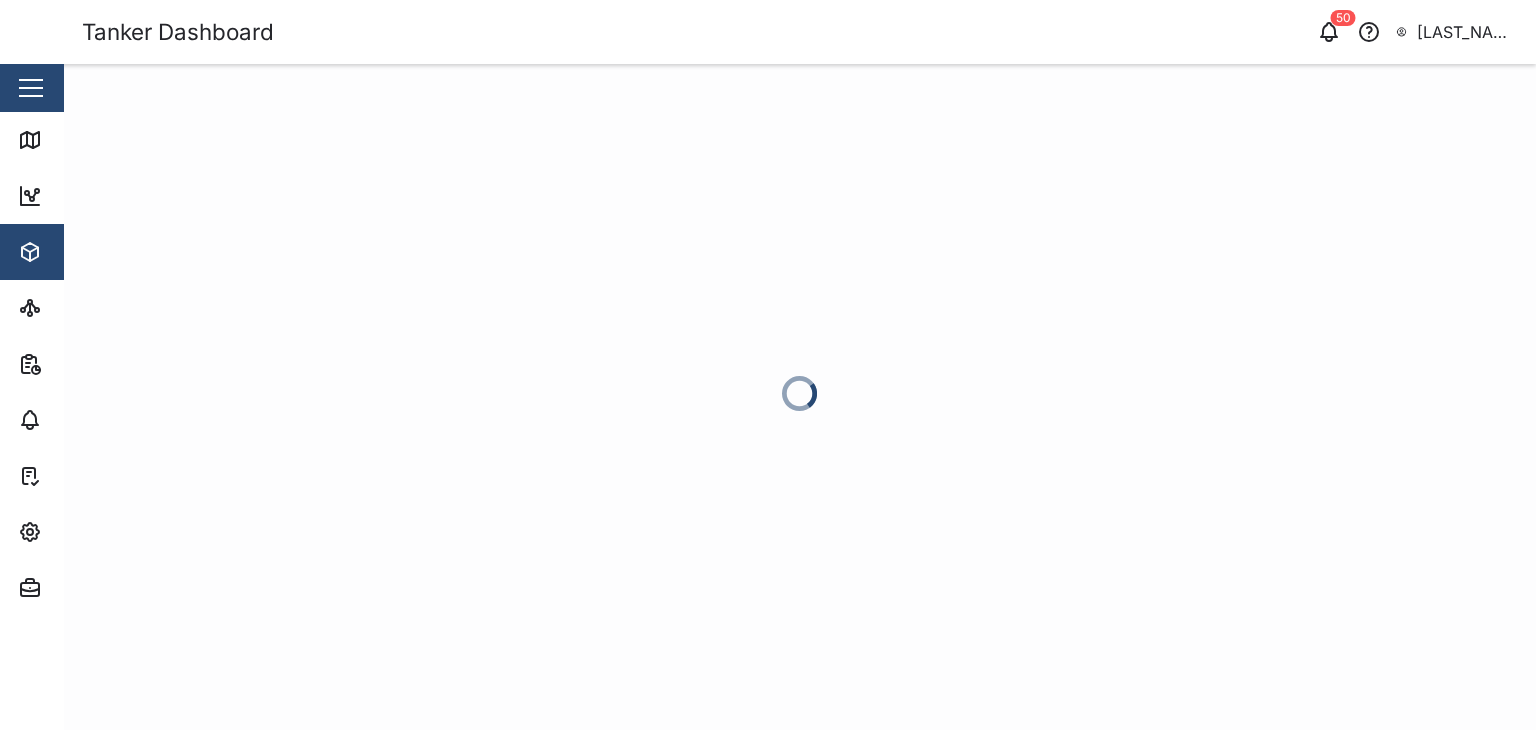 scroll, scrollTop: 0, scrollLeft: 0, axis: both 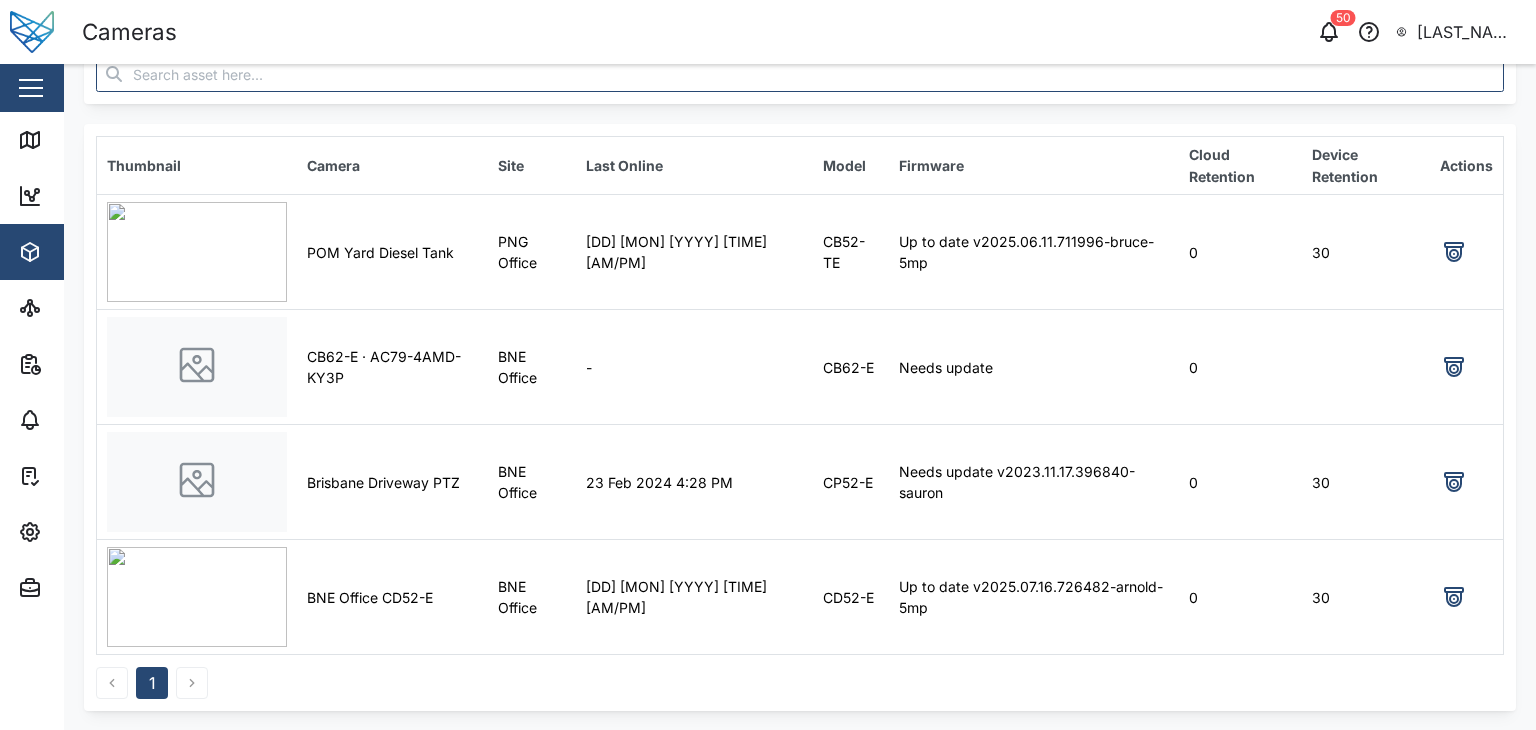 click at bounding box center (31, 88) 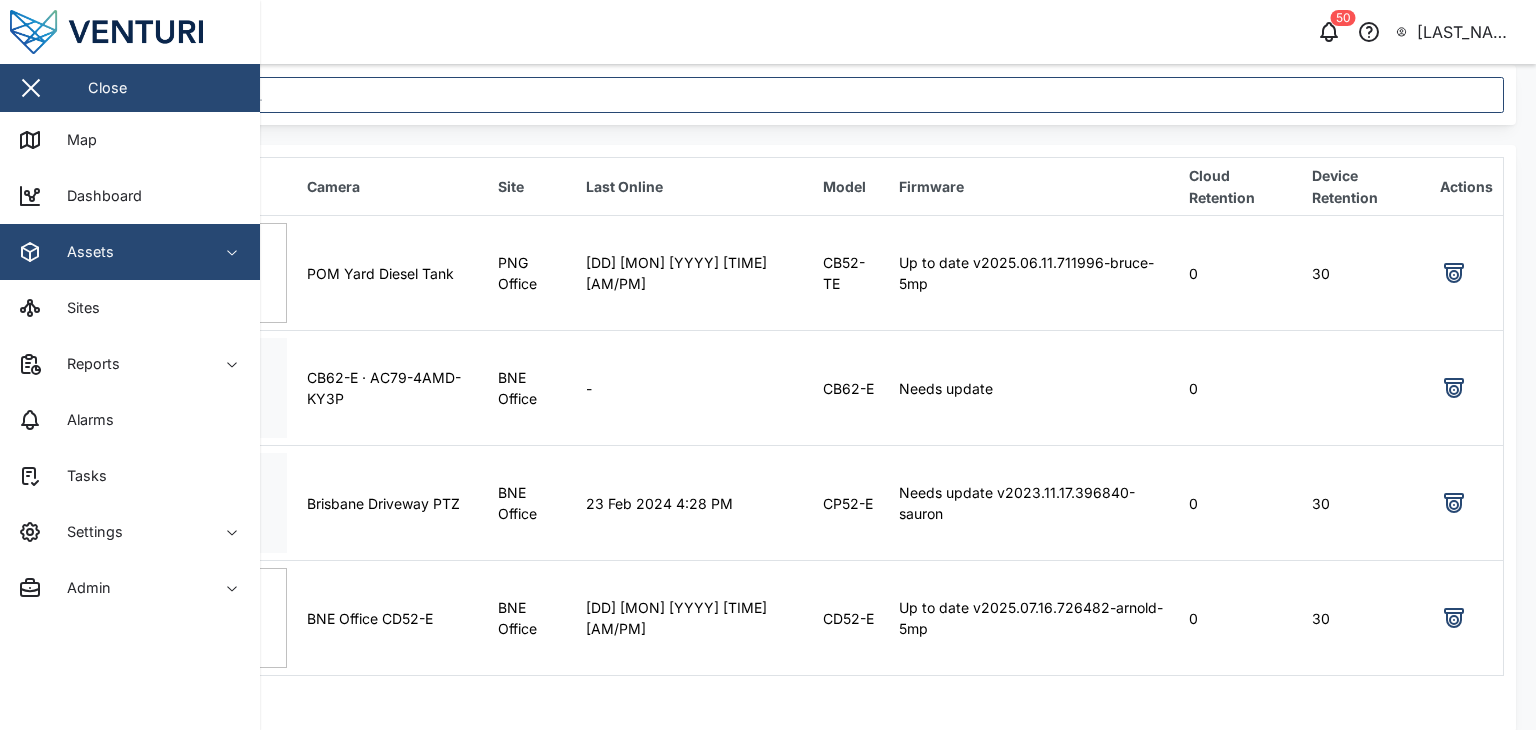 click on "Assets" at bounding box center (109, 252) 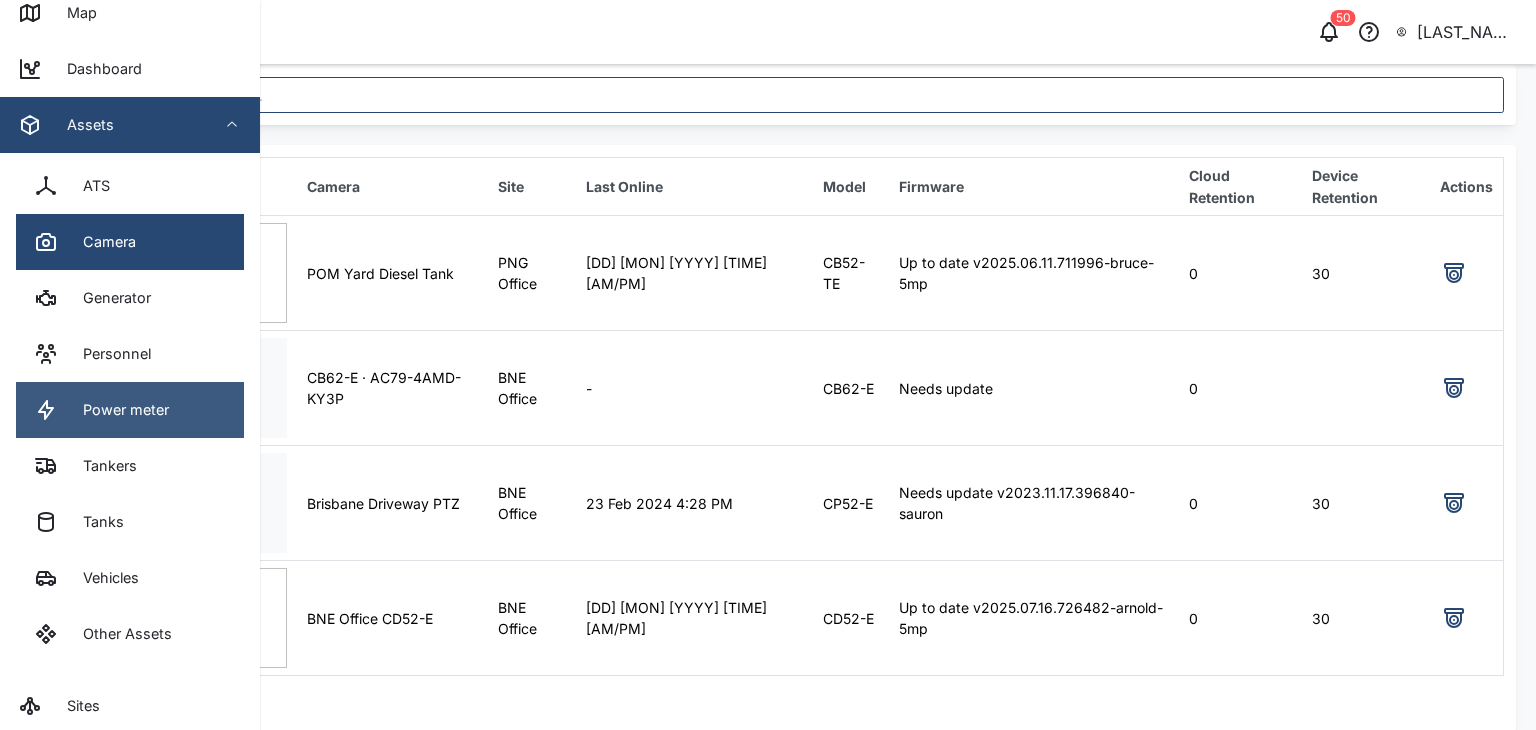scroll, scrollTop: 123, scrollLeft: 0, axis: vertical 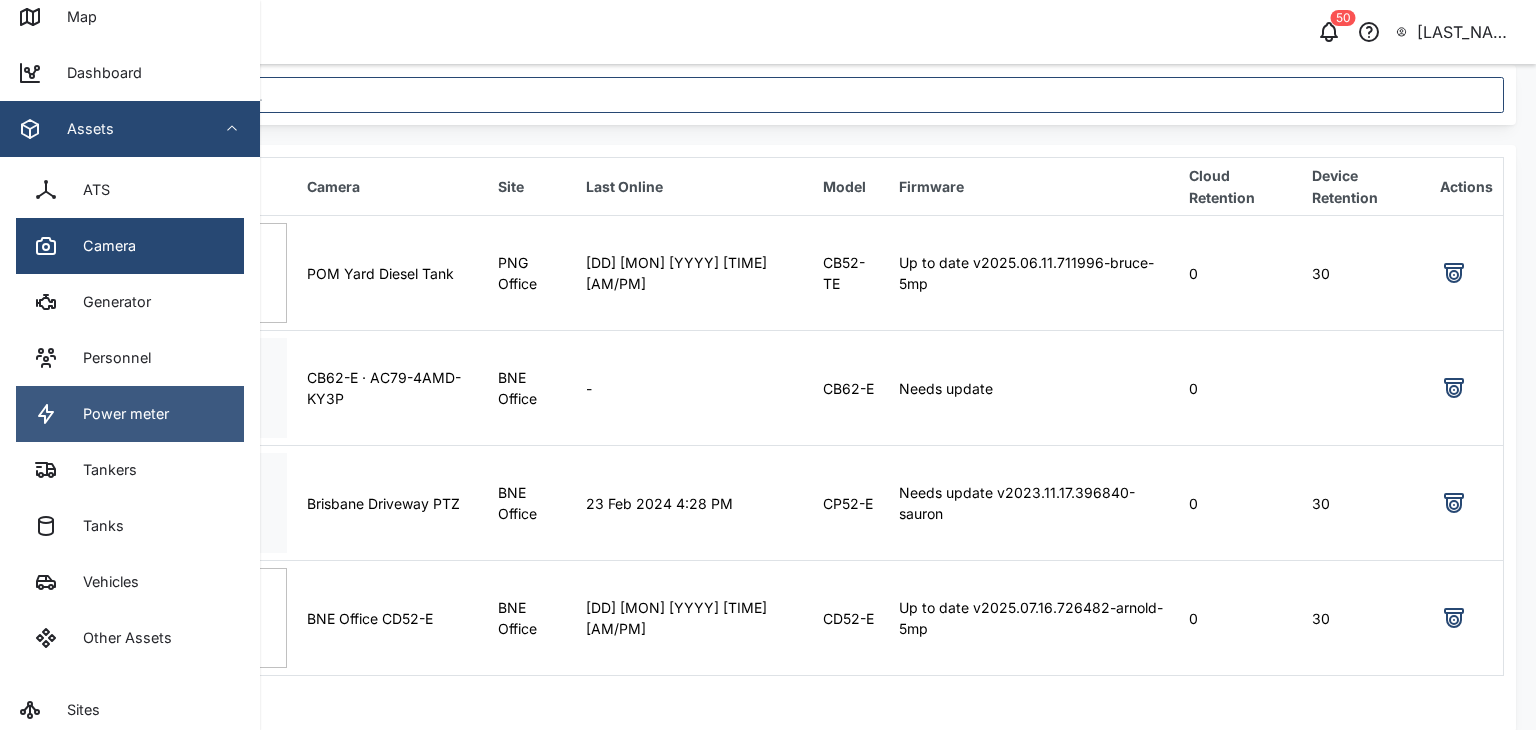 click on "Power meter" at bounding box center [118, 414] 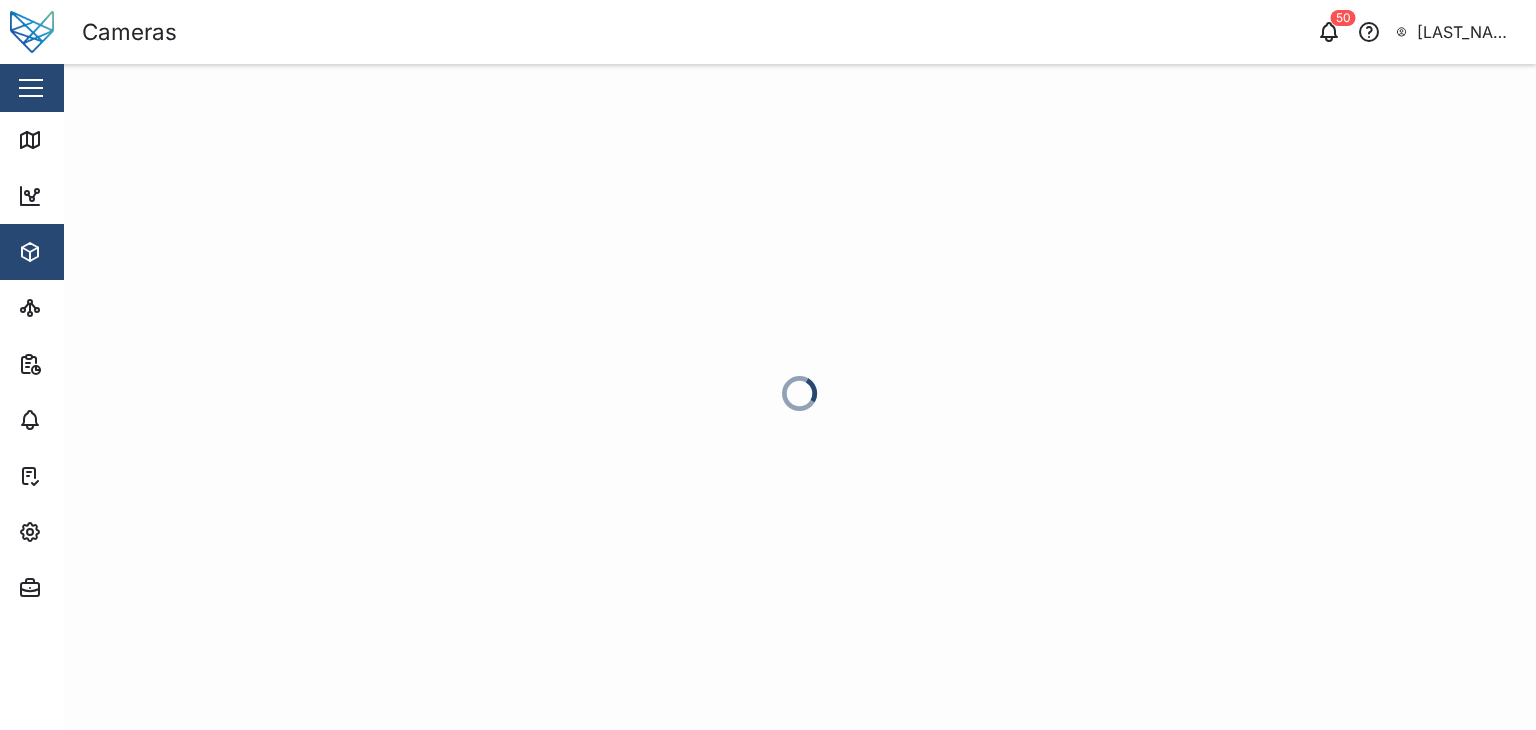 scroll, scrollTop: 0, scrollLeft: 0, axis: both 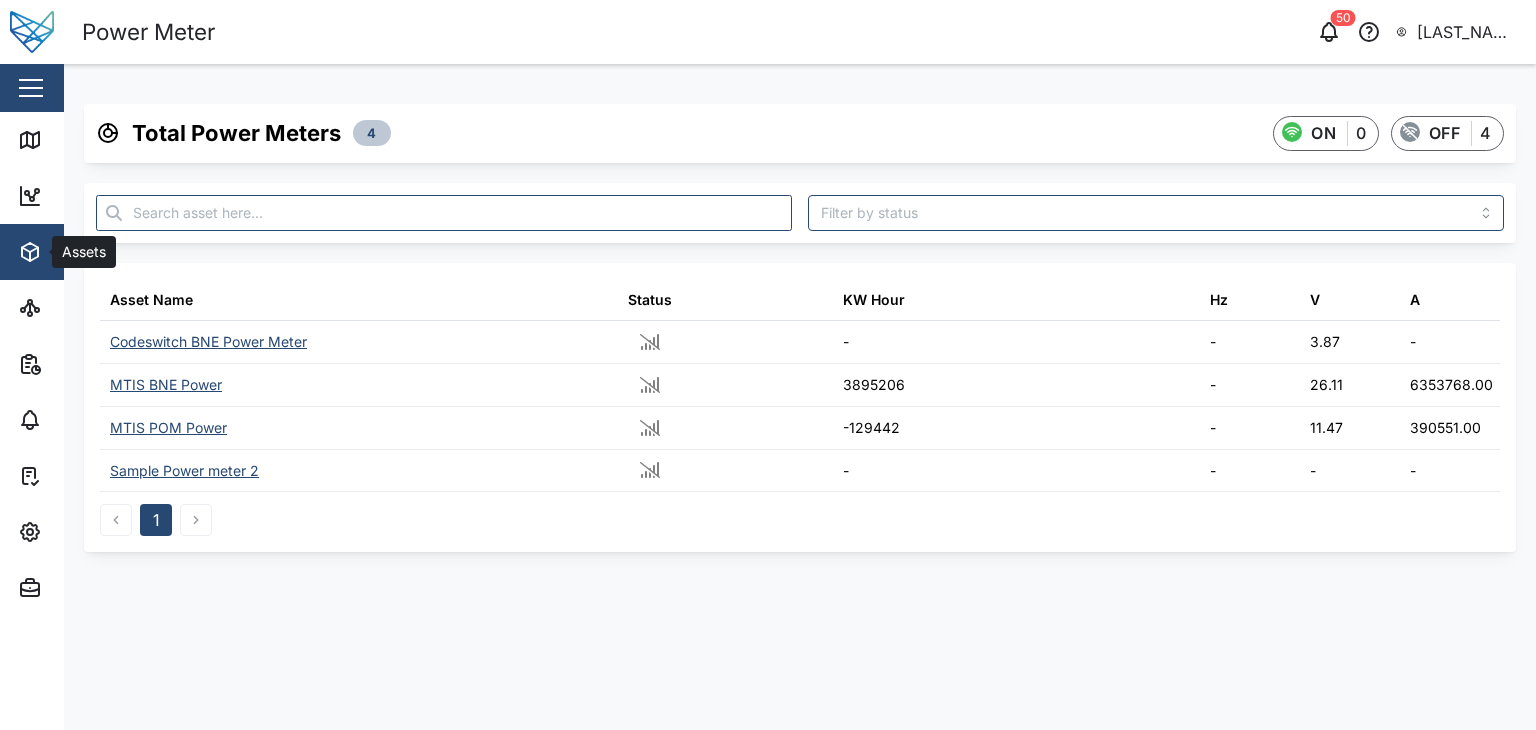 click 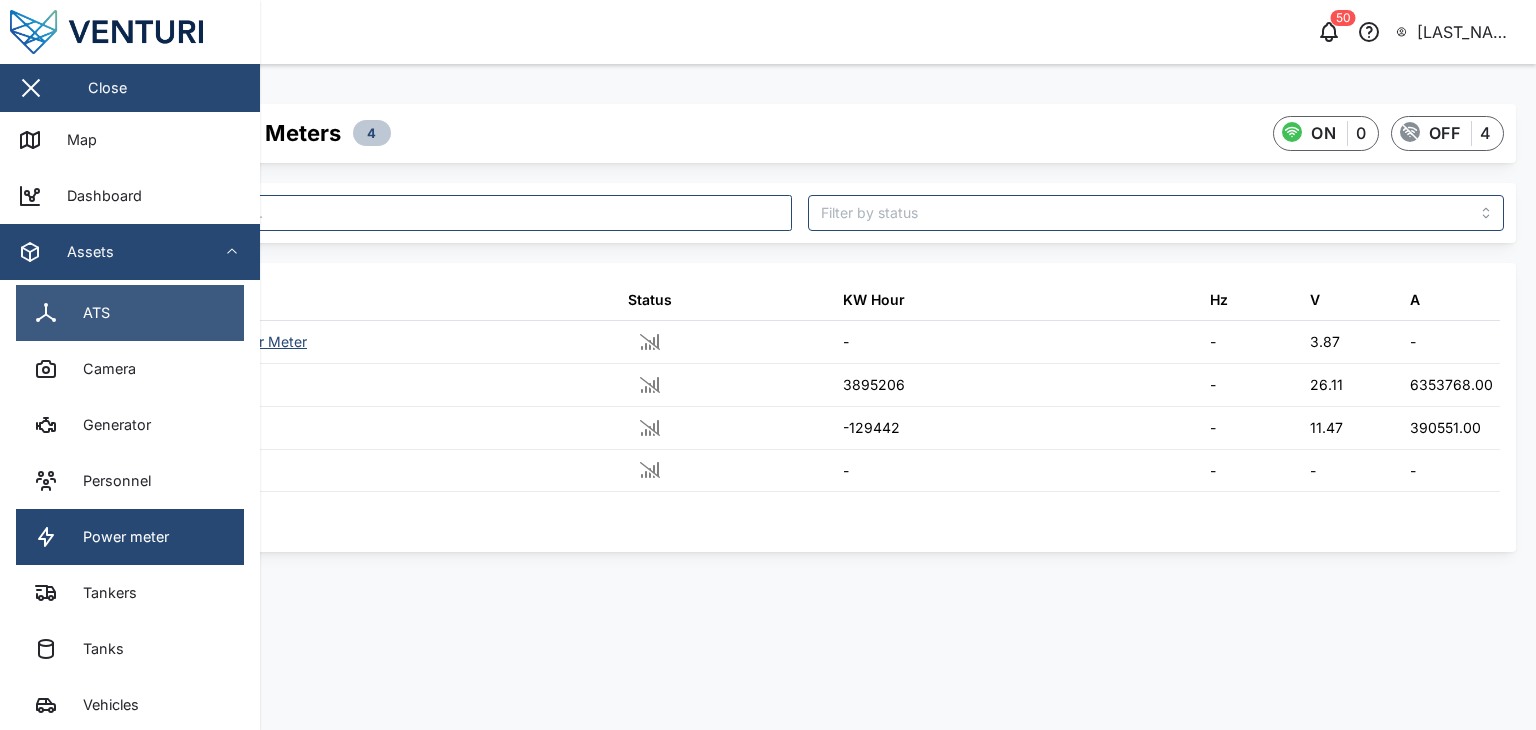 click on "ATS" at bounding box center [130, 313] 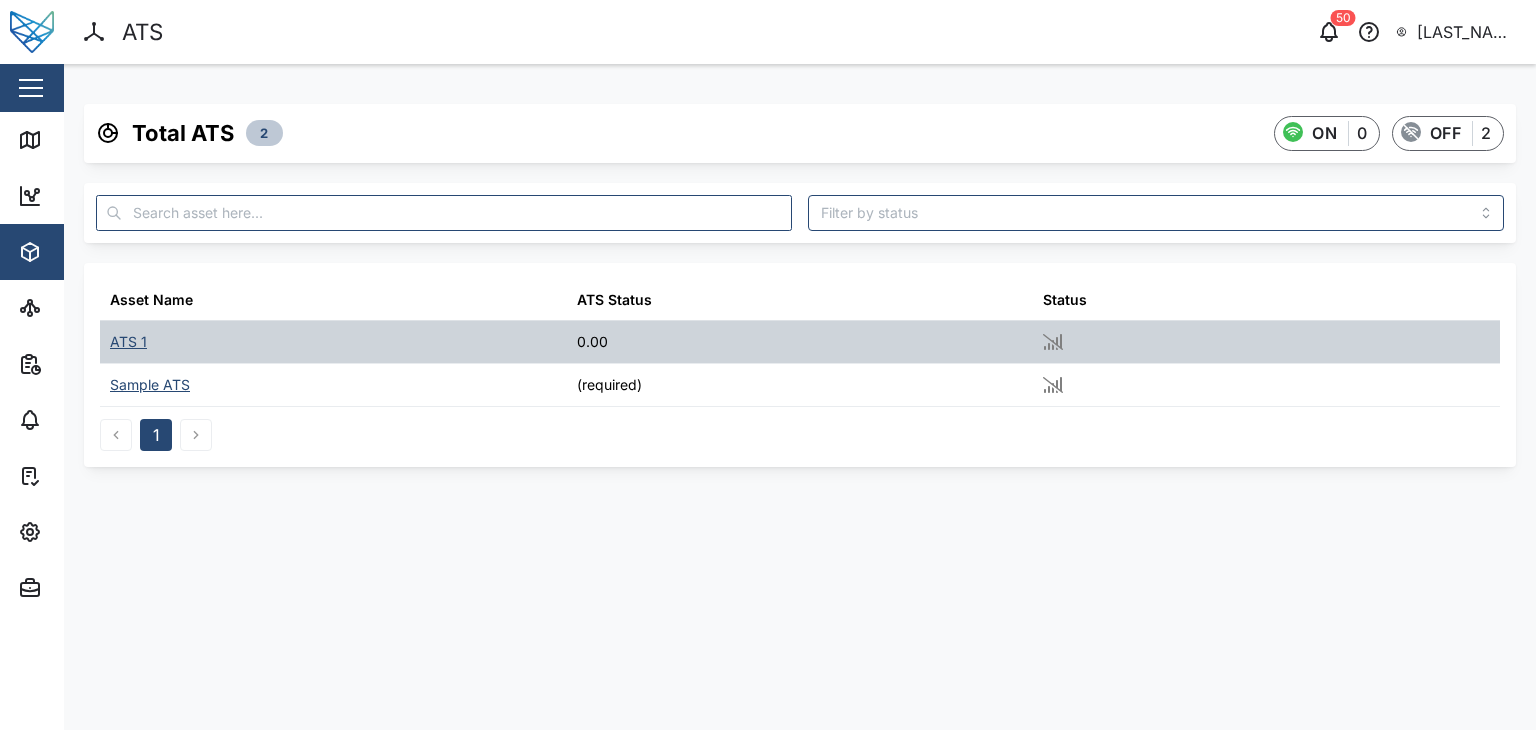 click on "ATS 1" at bounding box center [128, 342] 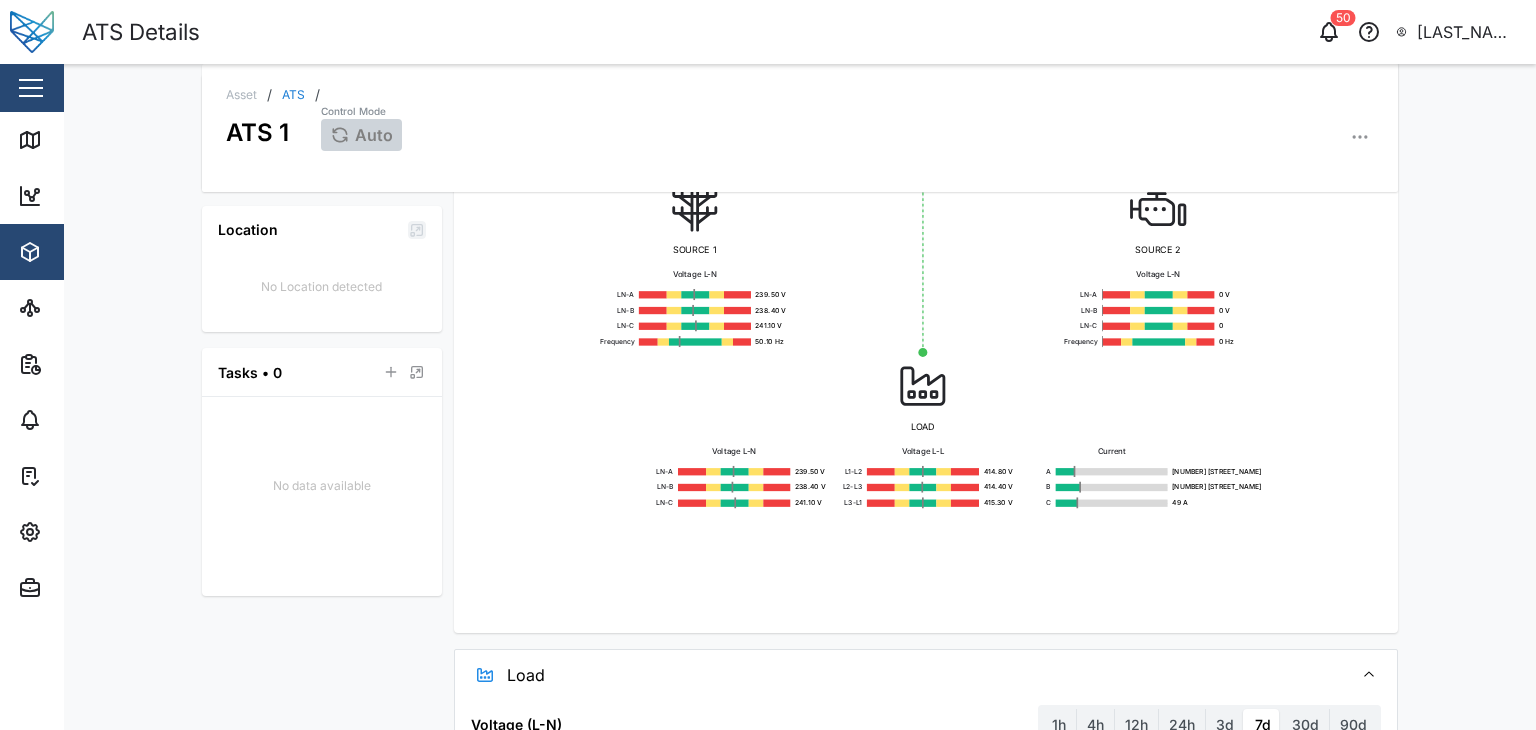 scroll, scrollTop: 0, scrollLeft: 0, axis: both 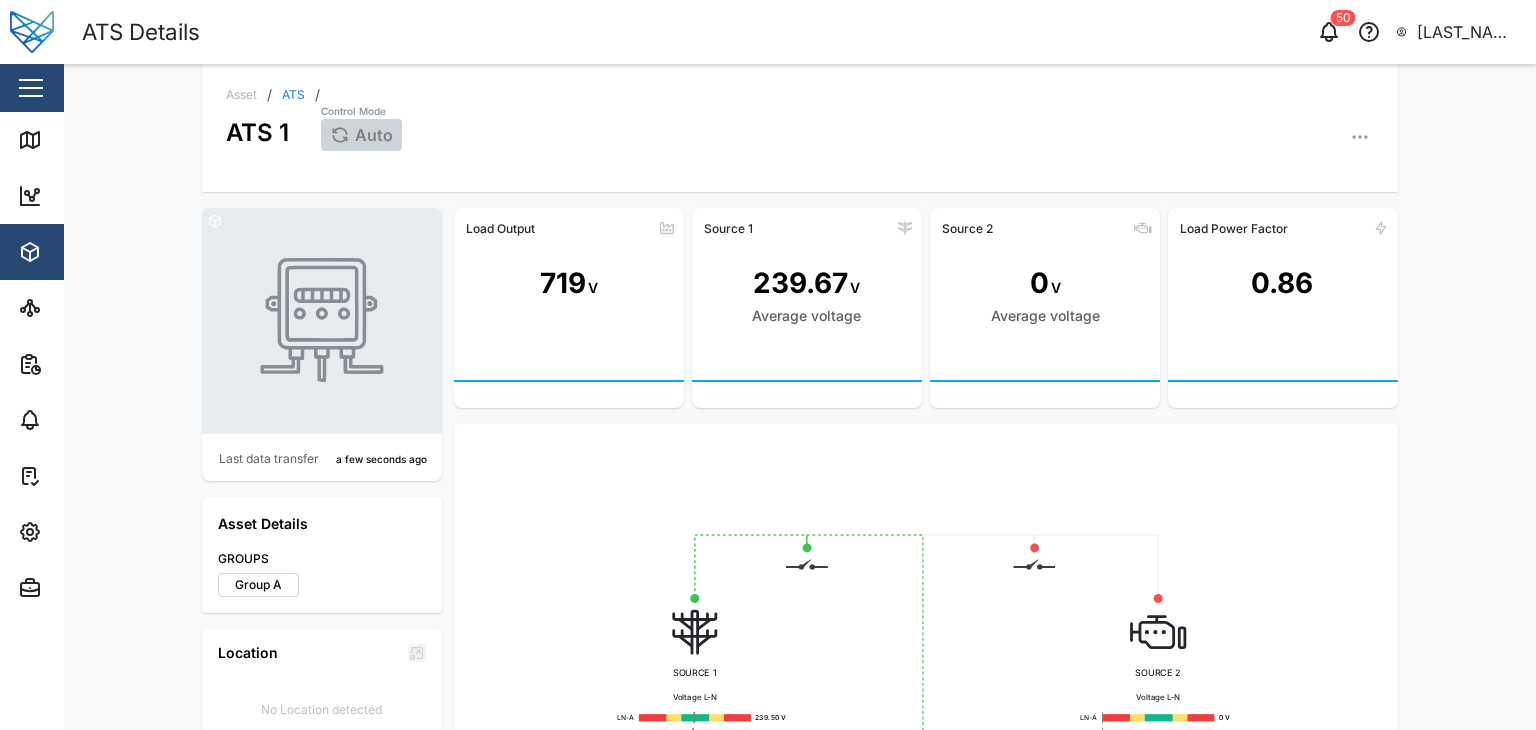 click at bounding box center [130, 32] 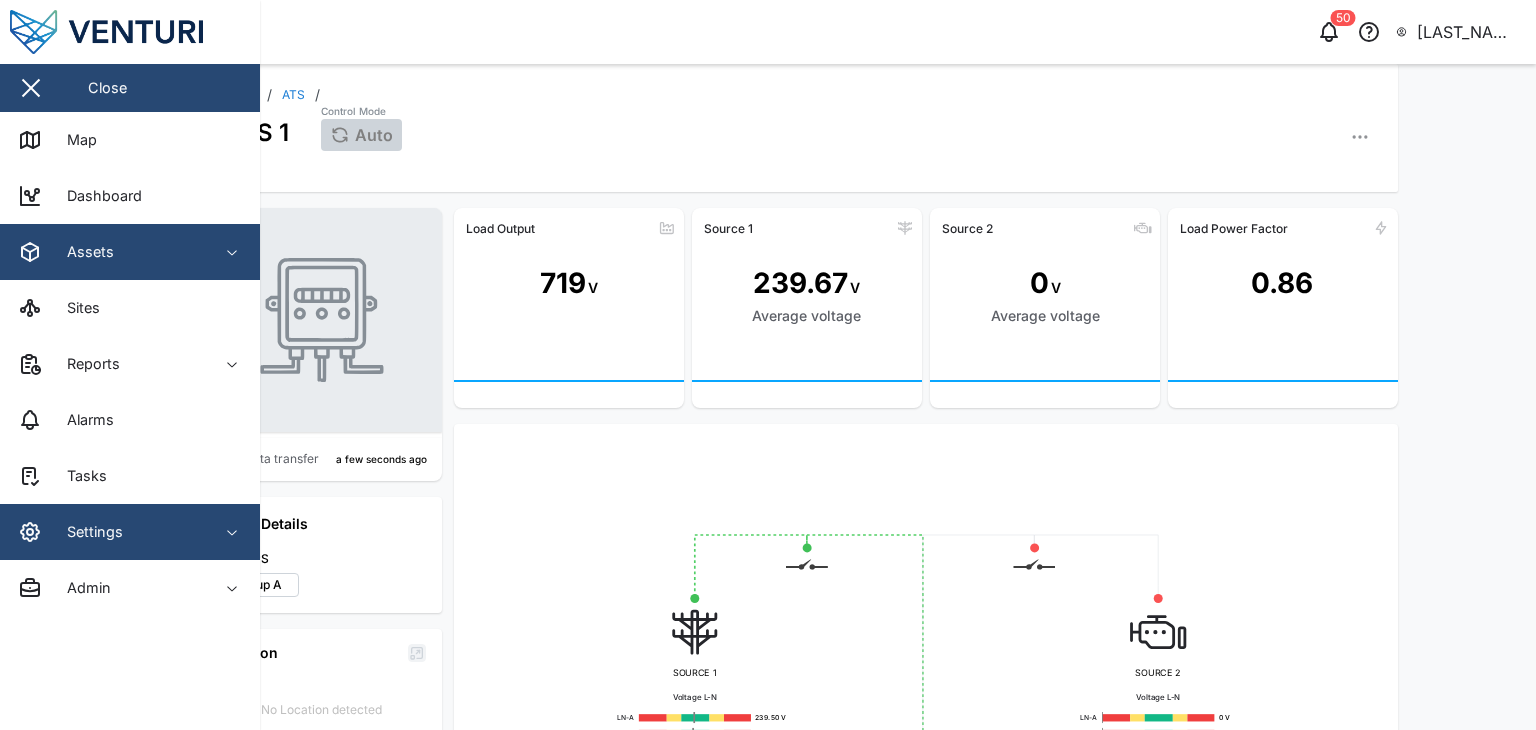click on "Settings" at bounding box center (109, 532) 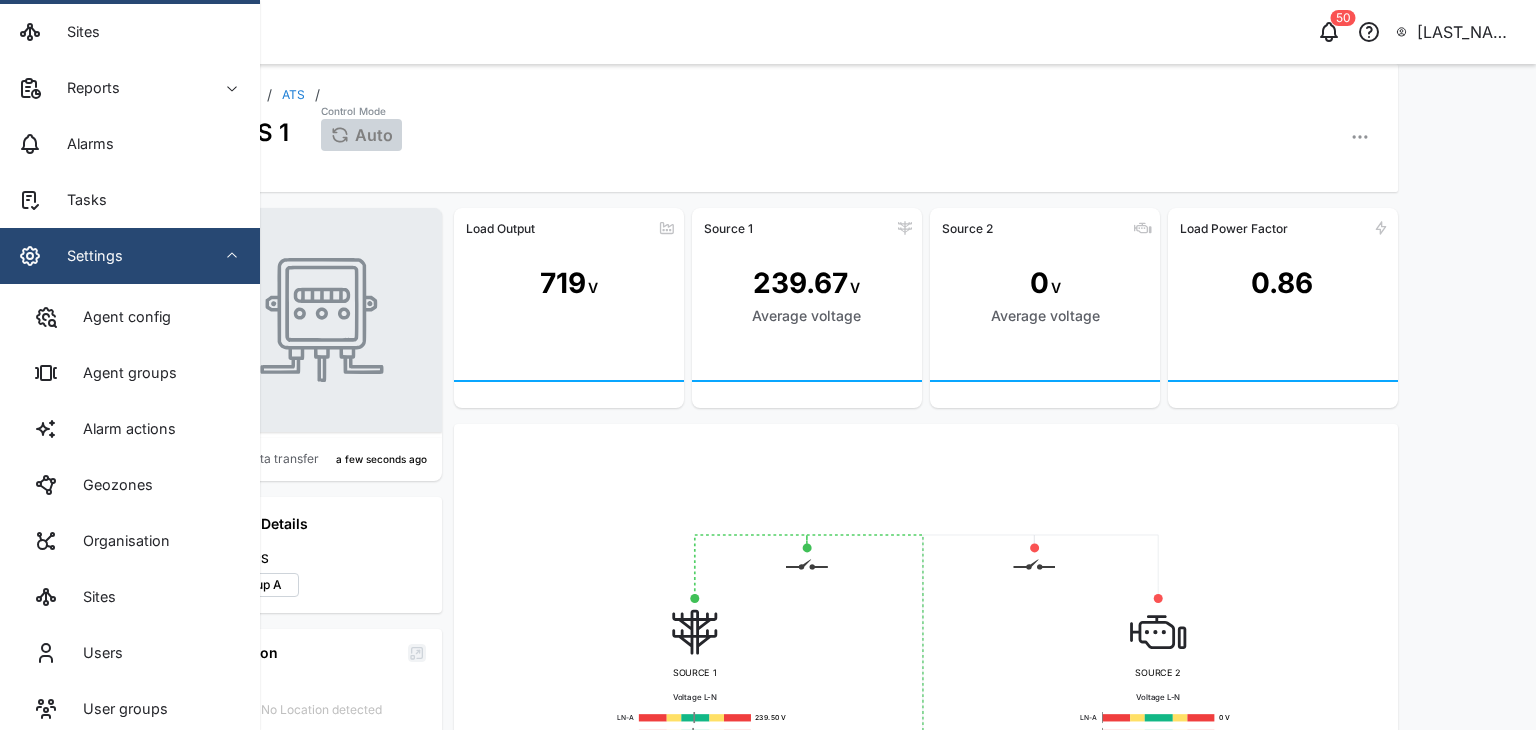 scroll, scrollTop: 276, scrollLeft: 0, axis: vertical 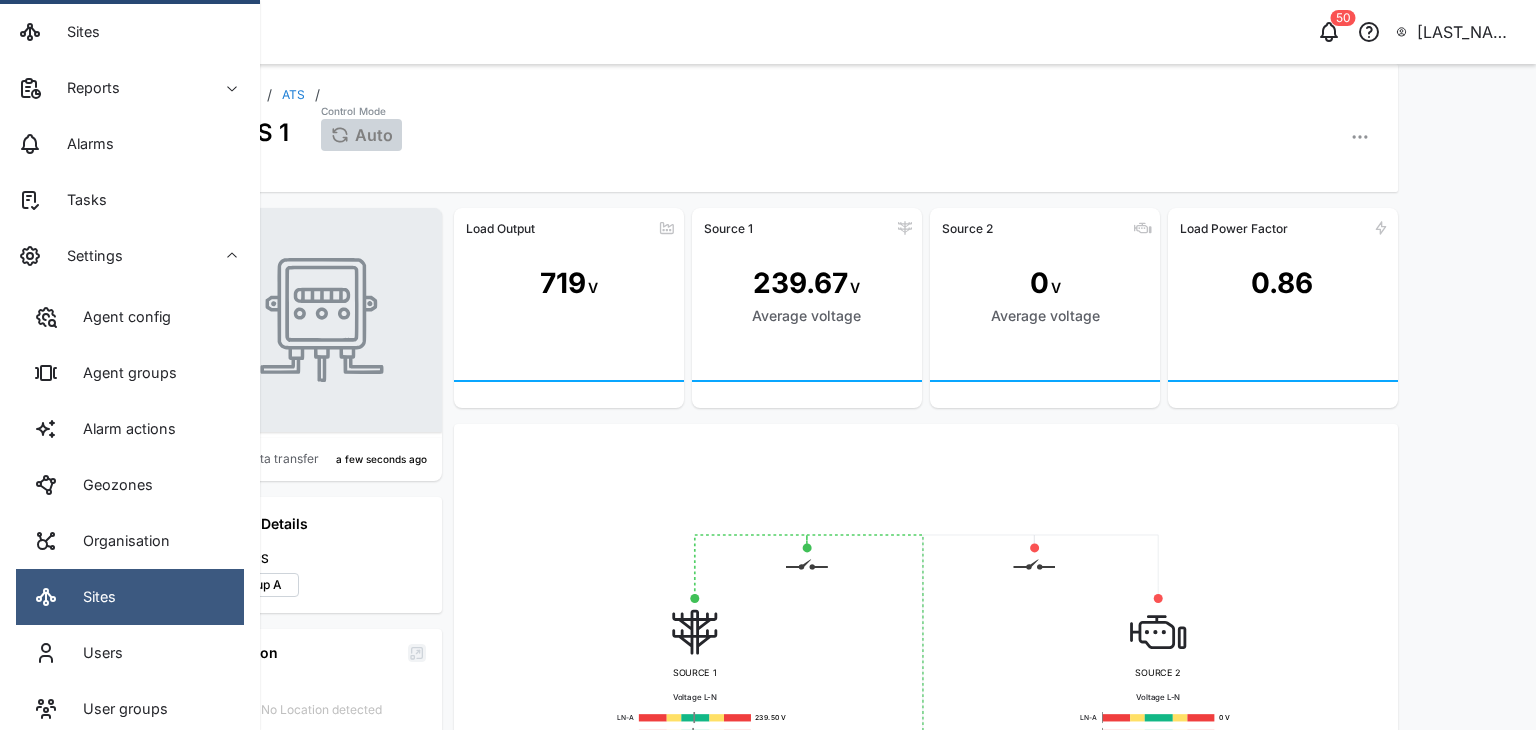 click on "Sites" at bounding box center (130, 597) 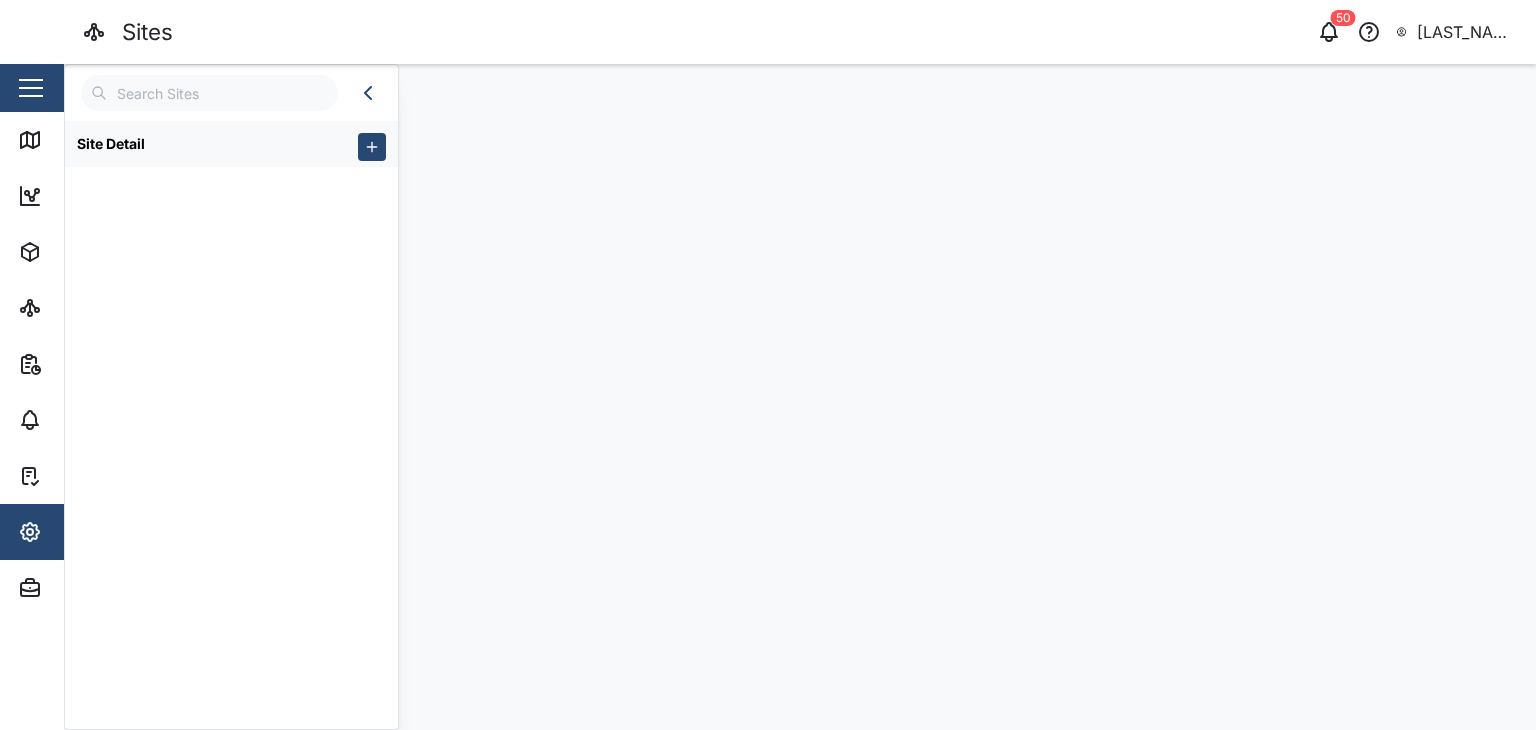 scroll, scrollTop: 0, scrollLeft: 0, axis: both 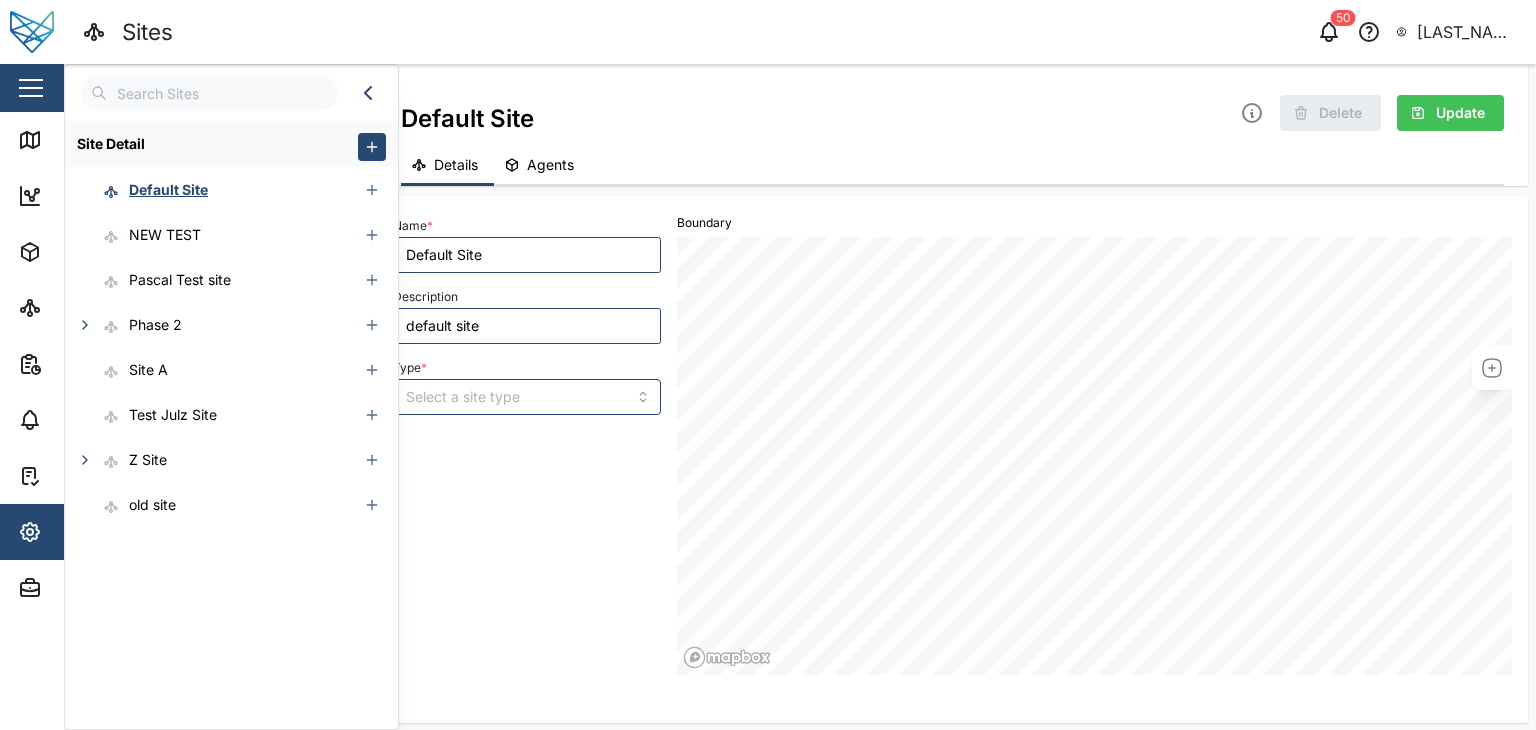 click at bounding box center [209, 93] 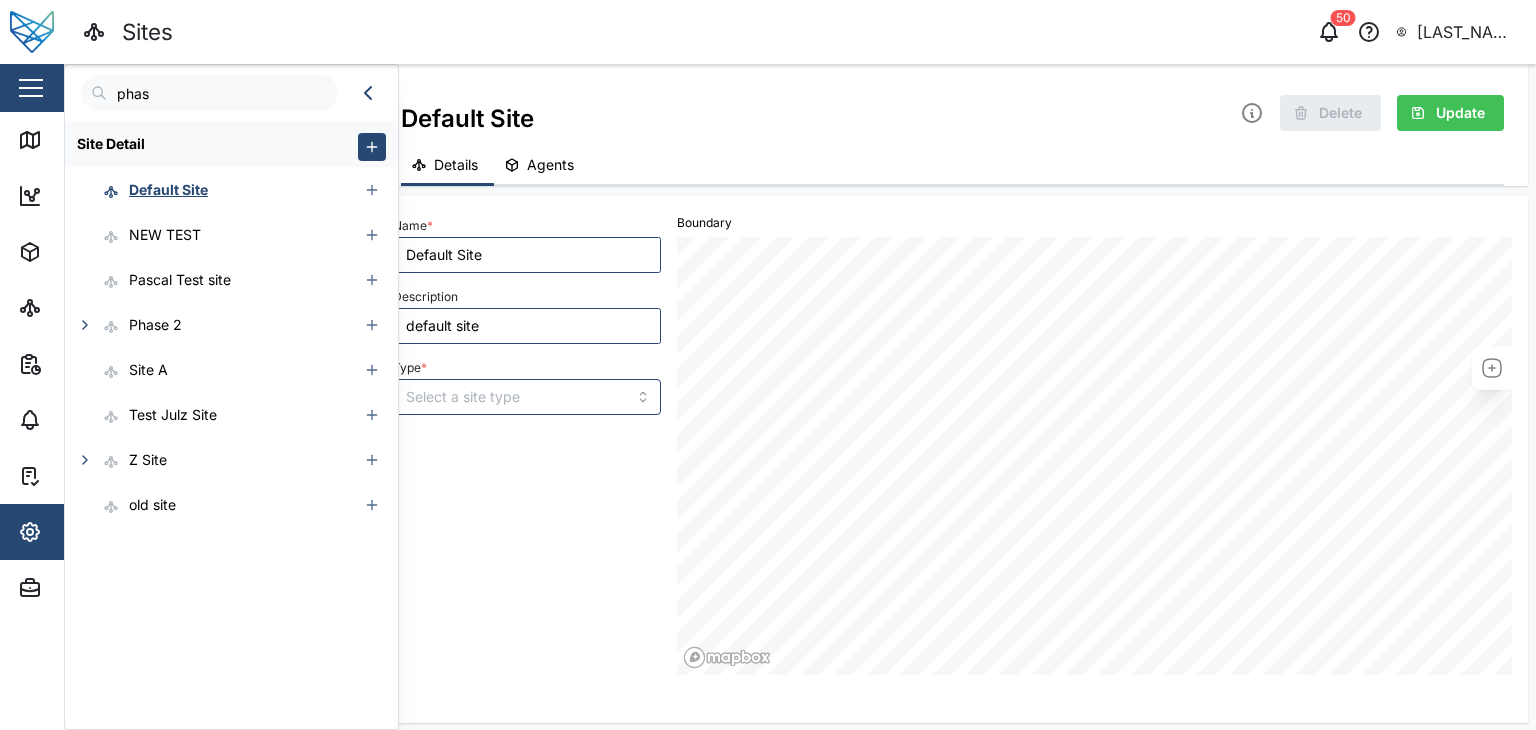 type on "phase" 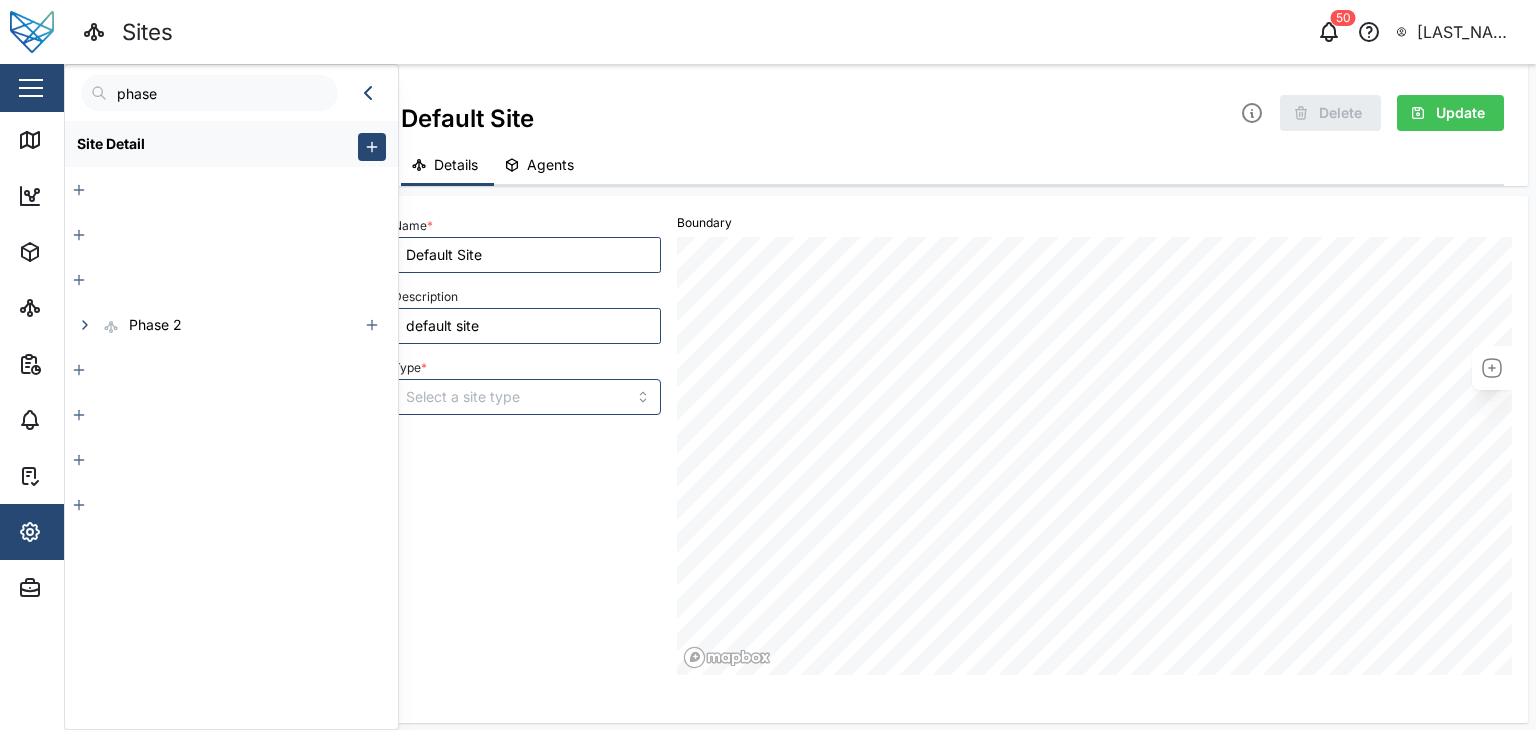 type 